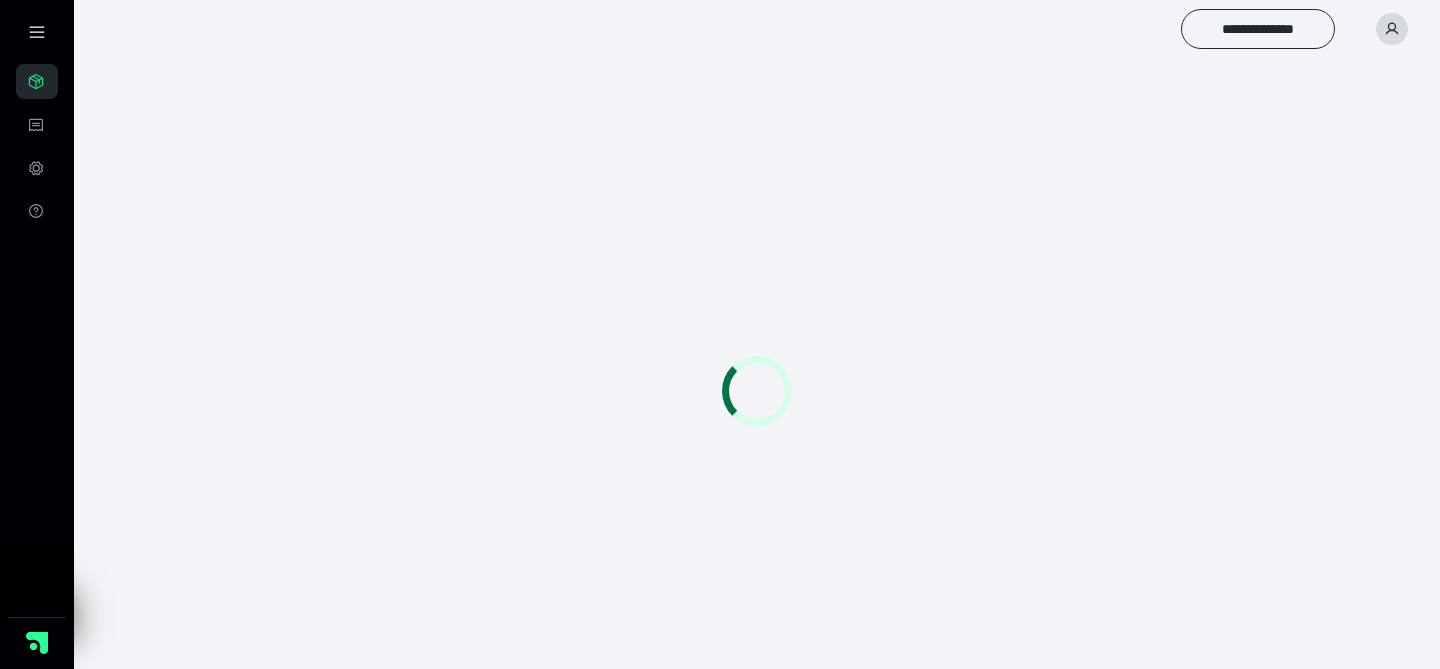 scroll, scrollTop: 0, scrollLeft: 0, axis: both 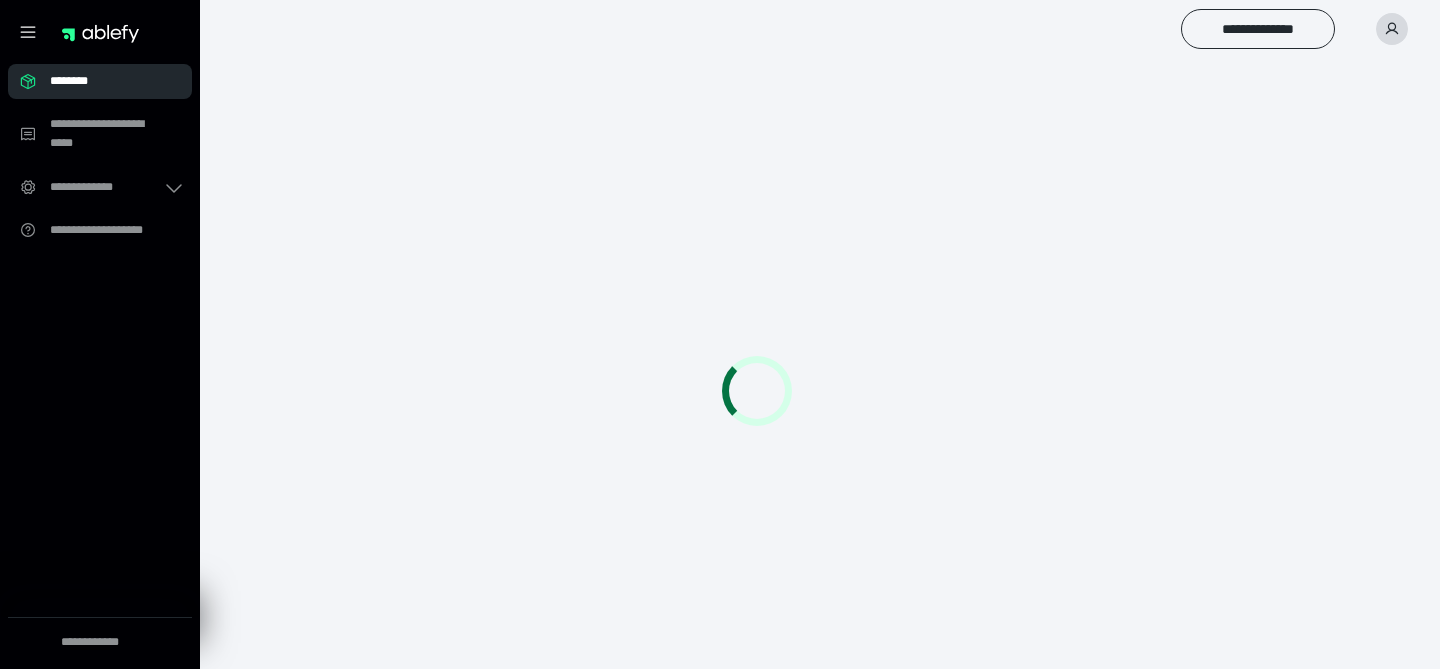 click on "********" at bounding box center (100, 81) 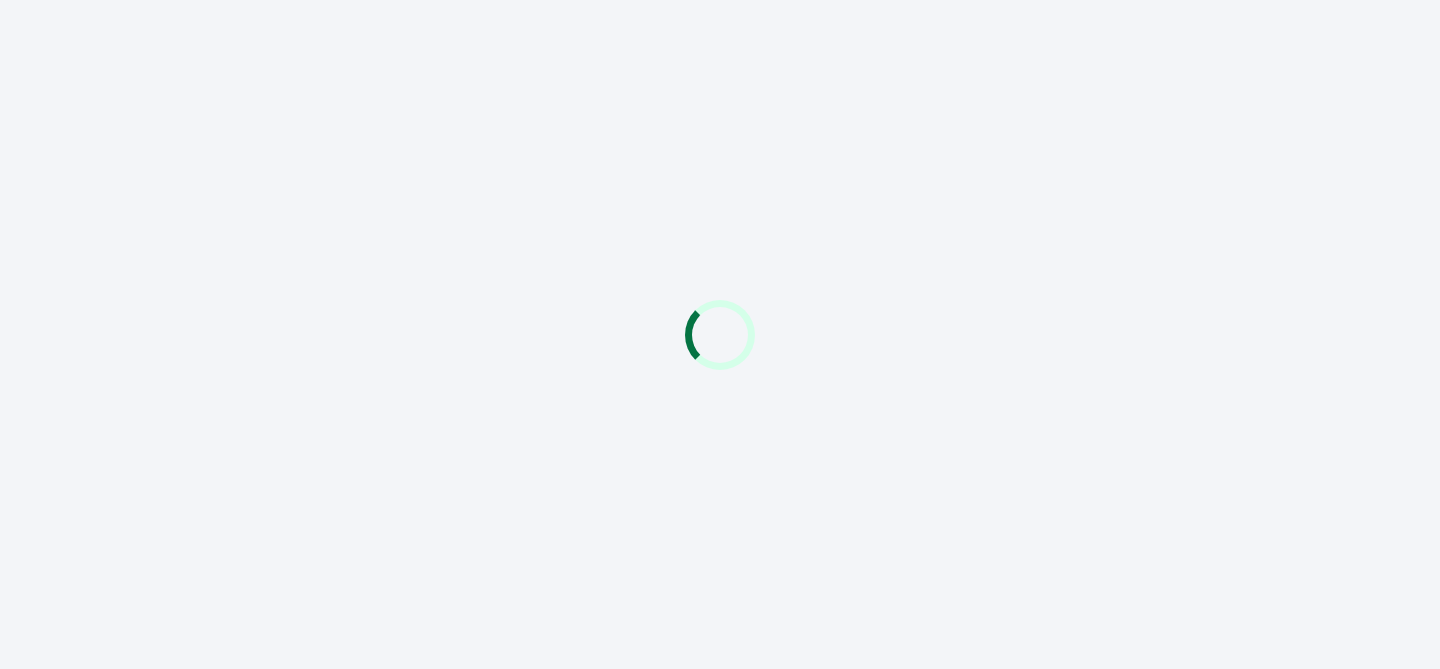 scroll, scrollTop: 0, scrollLeft: 0, axis: both 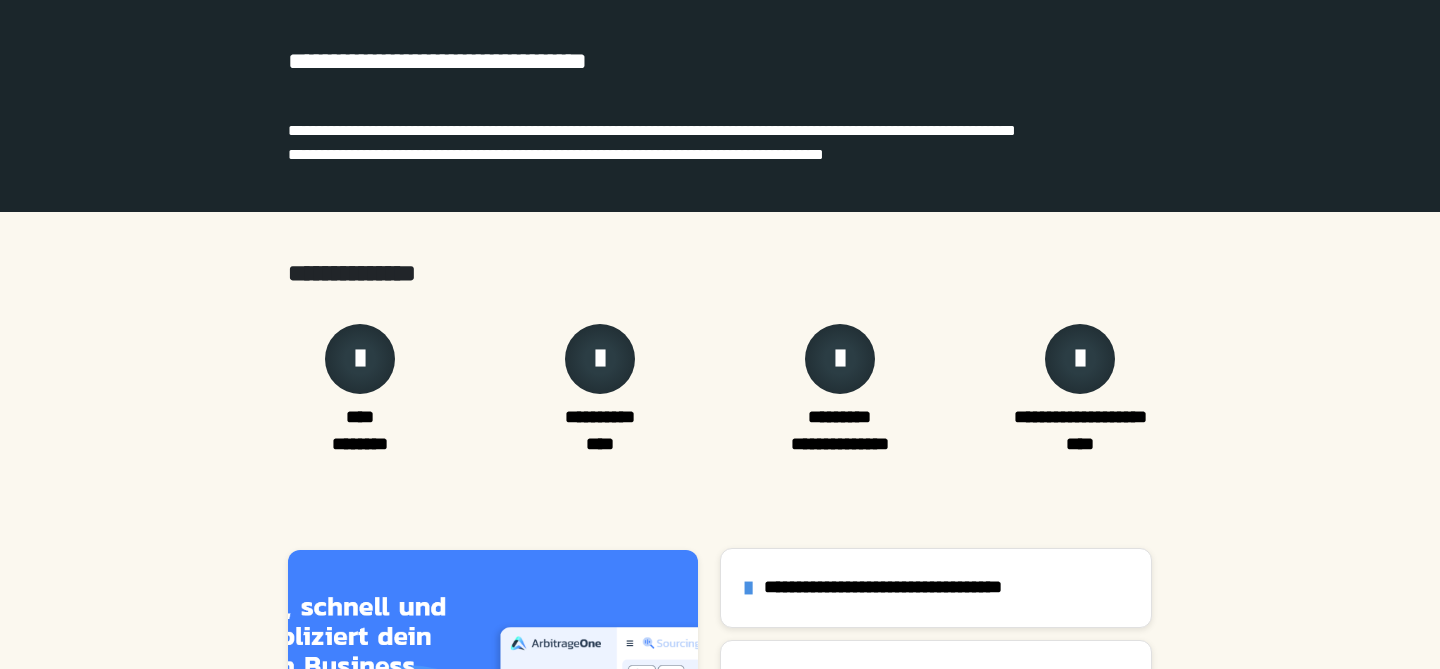 click at bounding box center (600, 359) 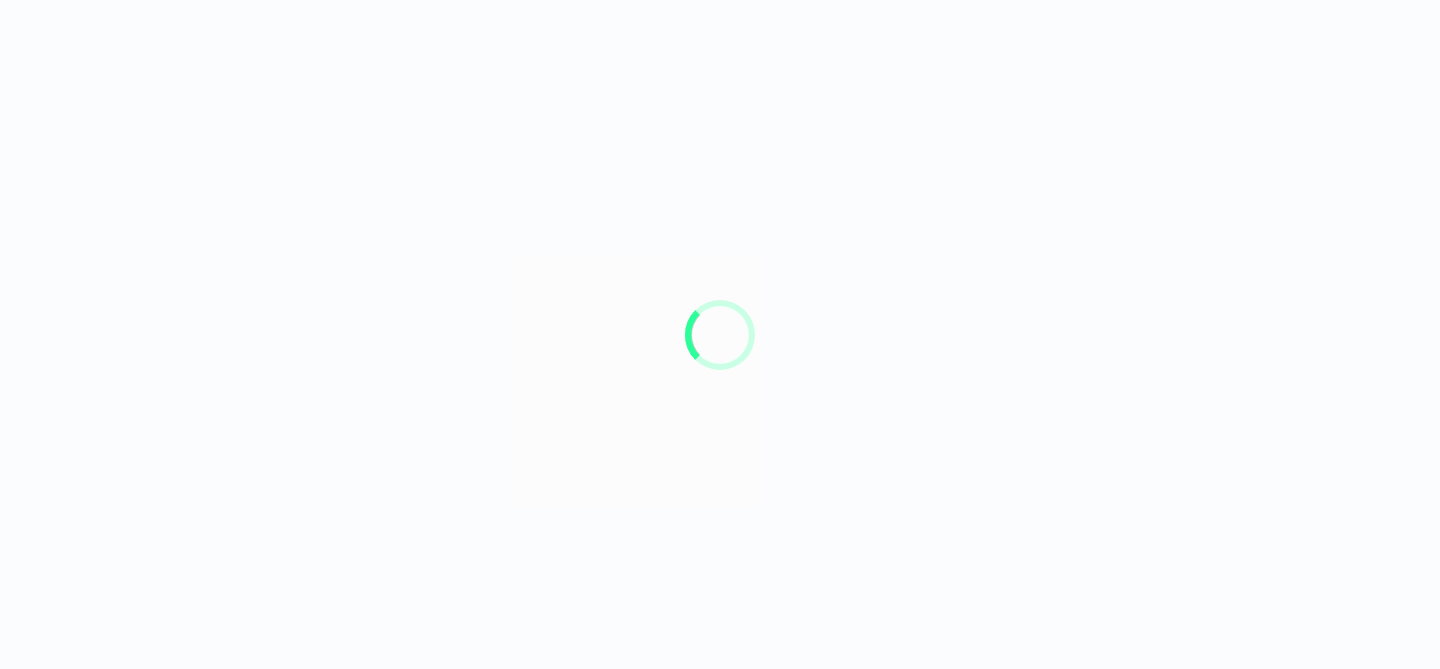 scroll, scrollTop: 0, scrollLeft: 0, axis: both 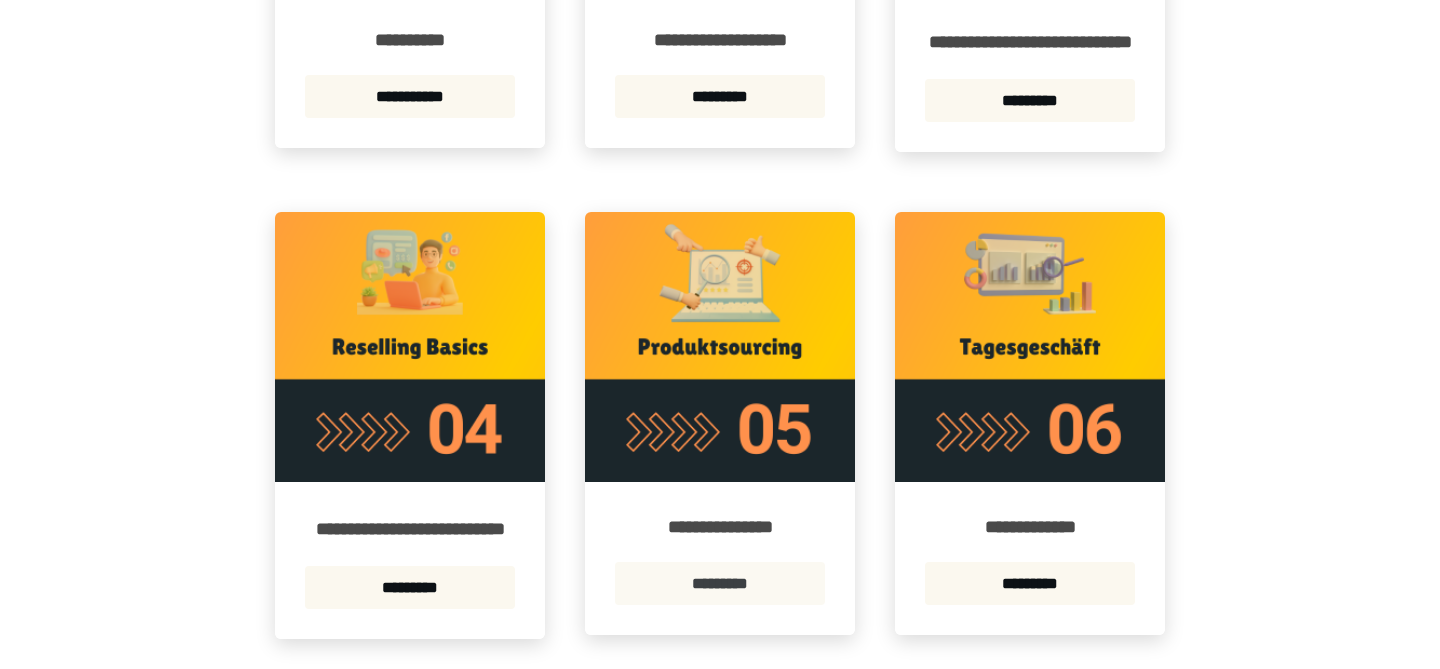 click on "*********" at bounding box center (720, 583) 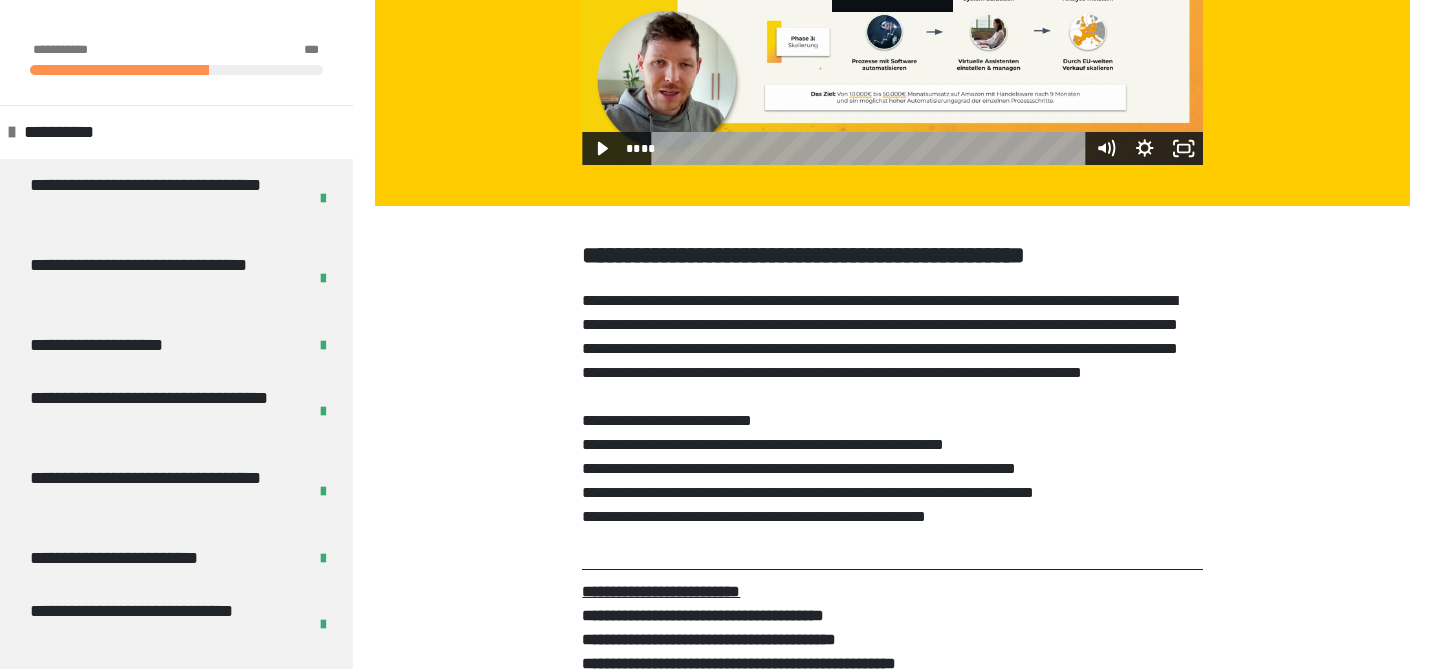 scroll, scrollTop: 405, scrollLeft: 0, axis: vertical 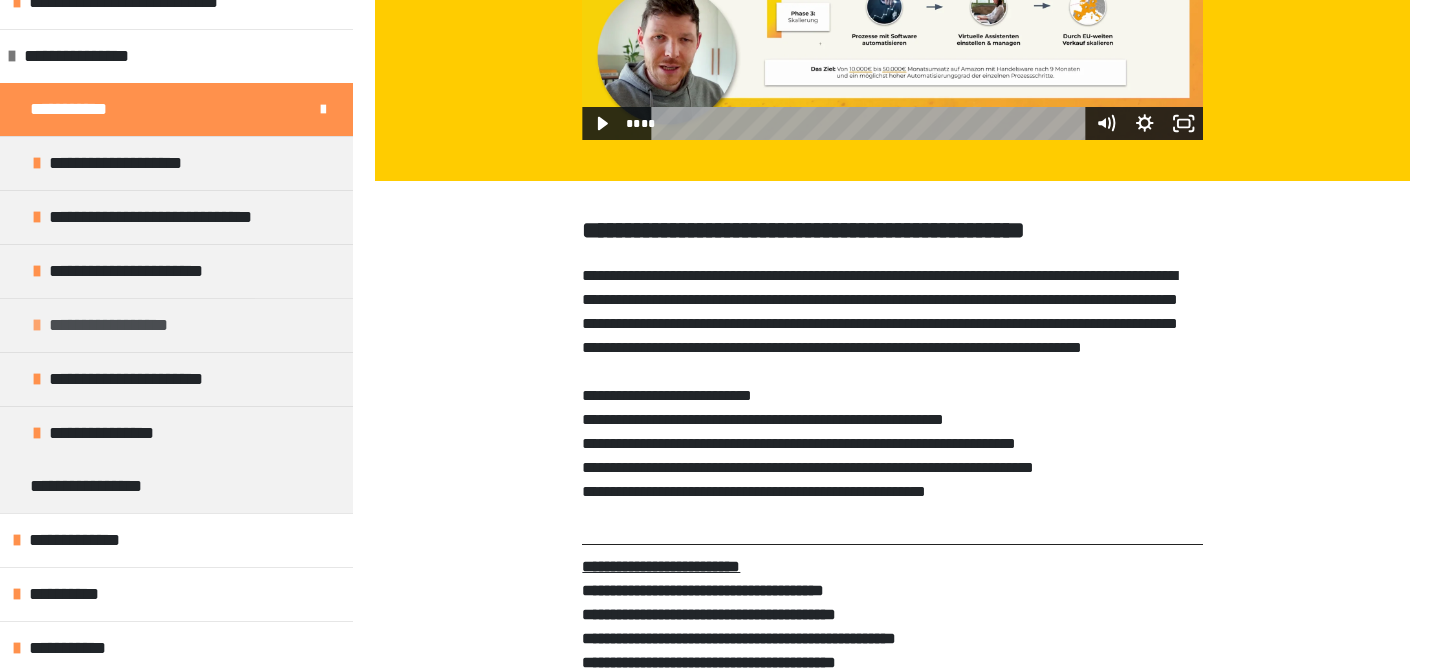 click on "**********" at bounding box center (122, 325) 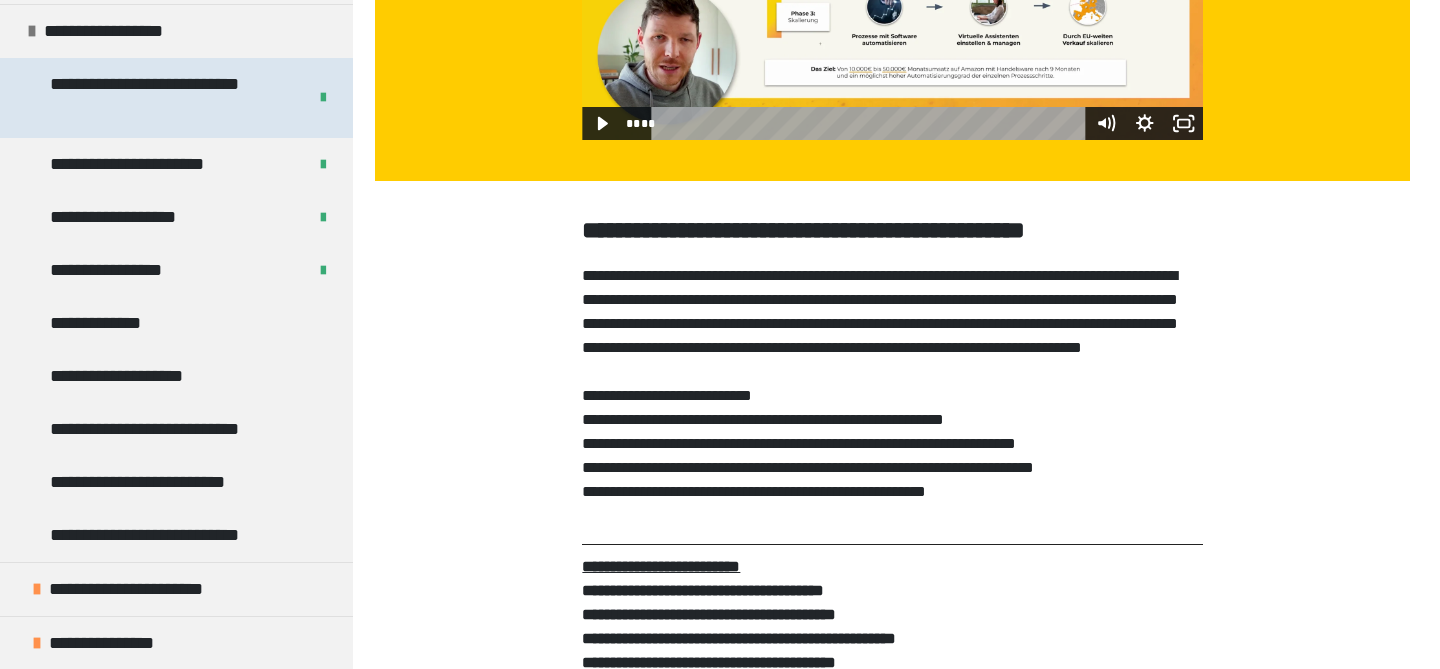 scroll, scrollTop: 1269, scrollLeft: 0, axis: vertical 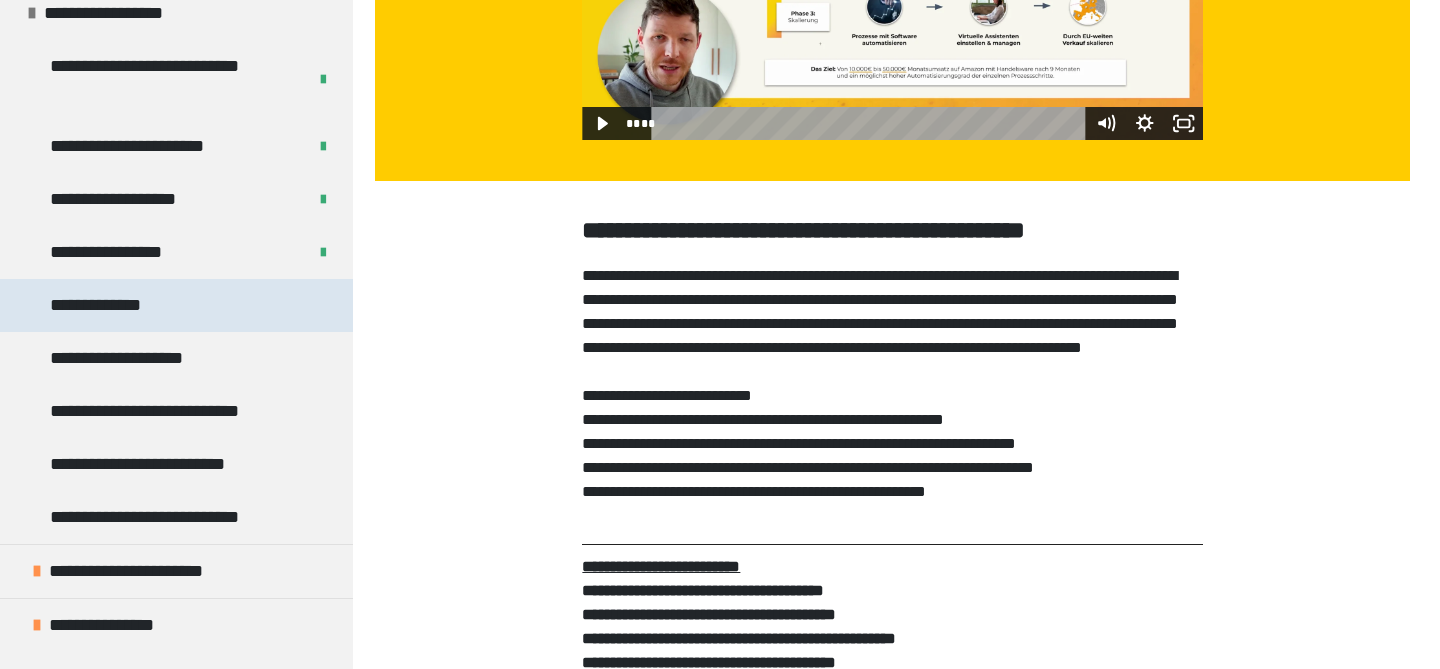 click on "**********" at bounding box center (107, 305) 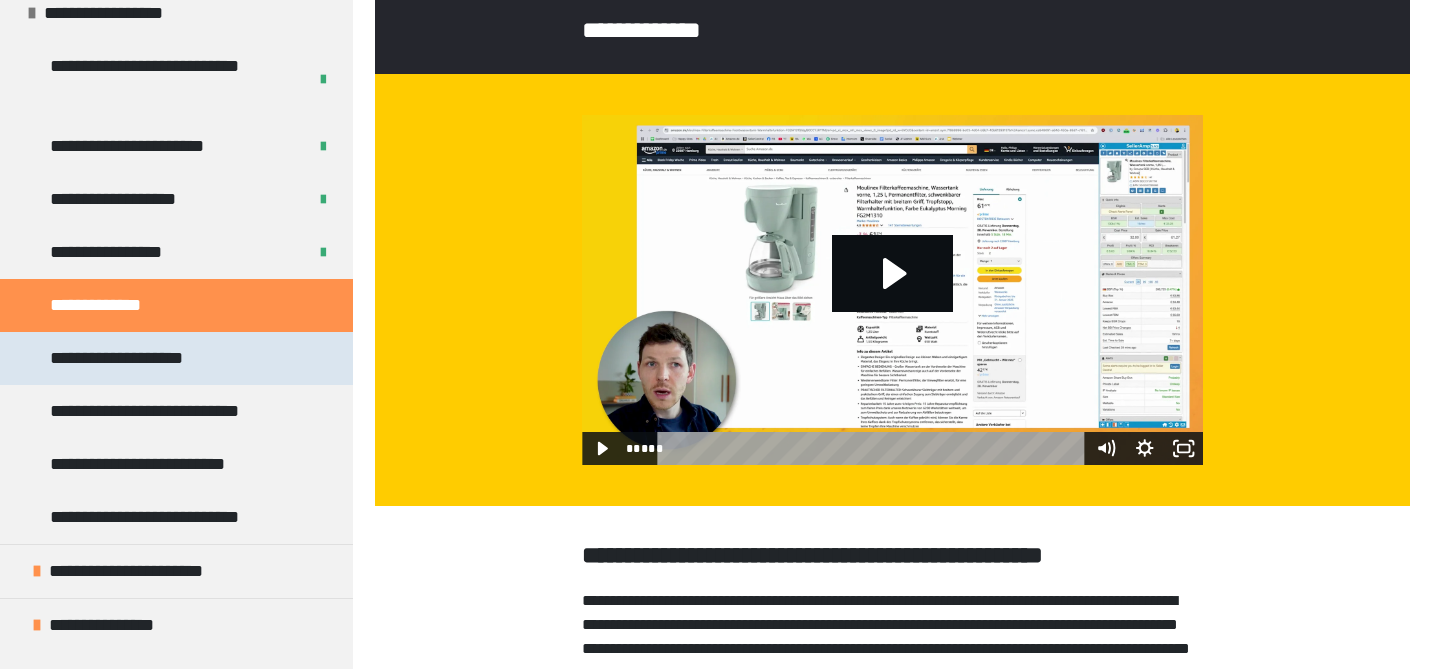 click on "**********" at bounding box center [127, 358] 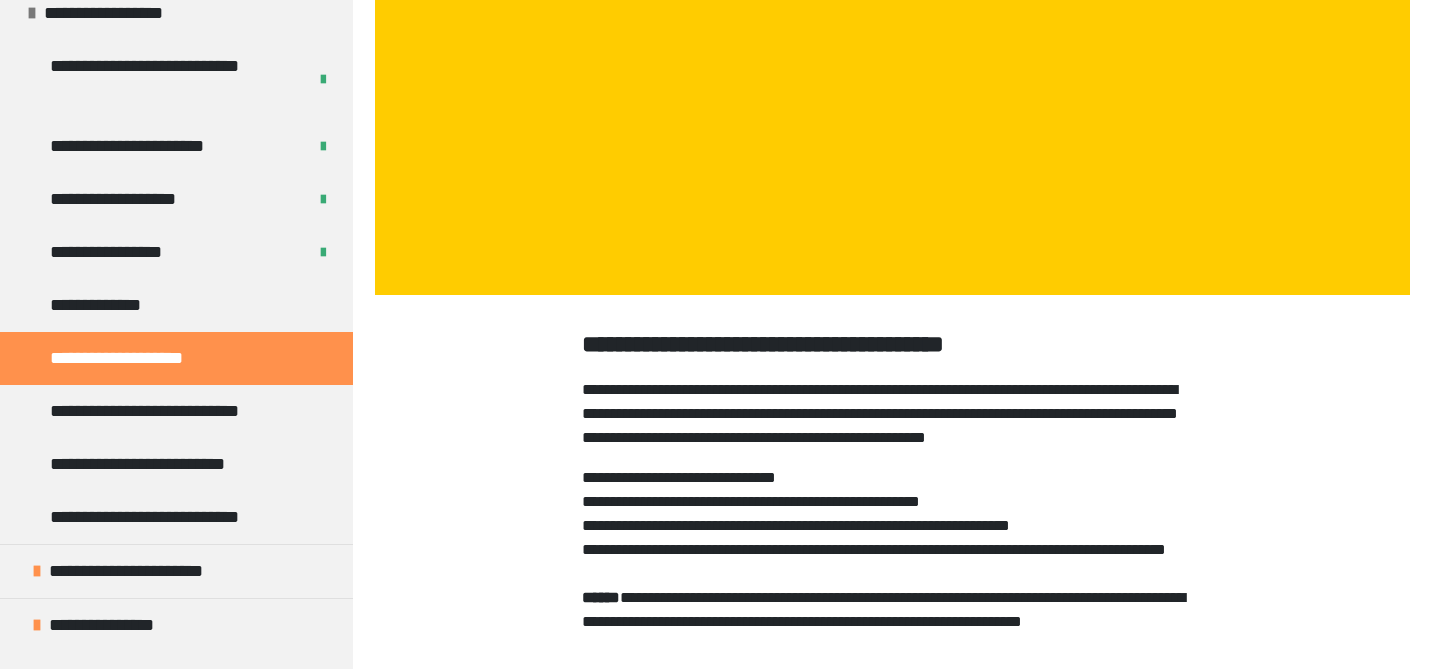 scroll, scrollTop: 0, scrollLeft: 0, axis: both 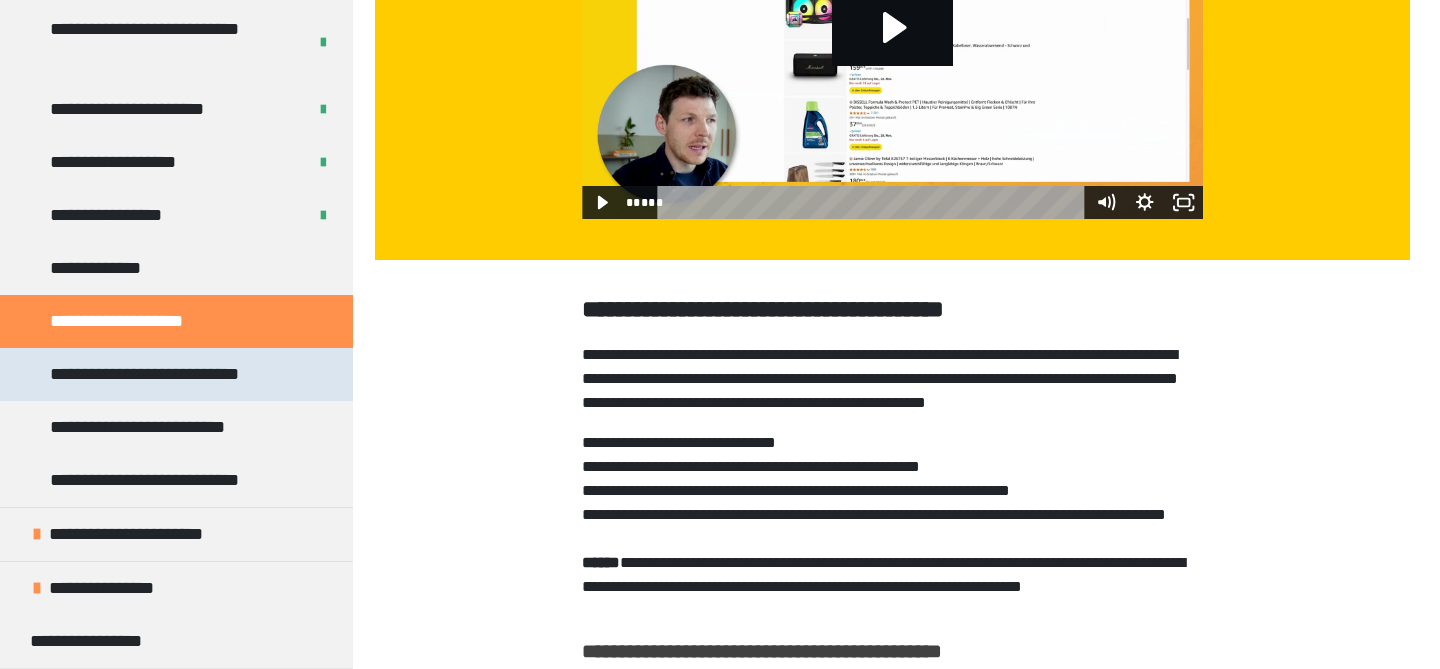 click on "**********" at bounding box center [167, 374] 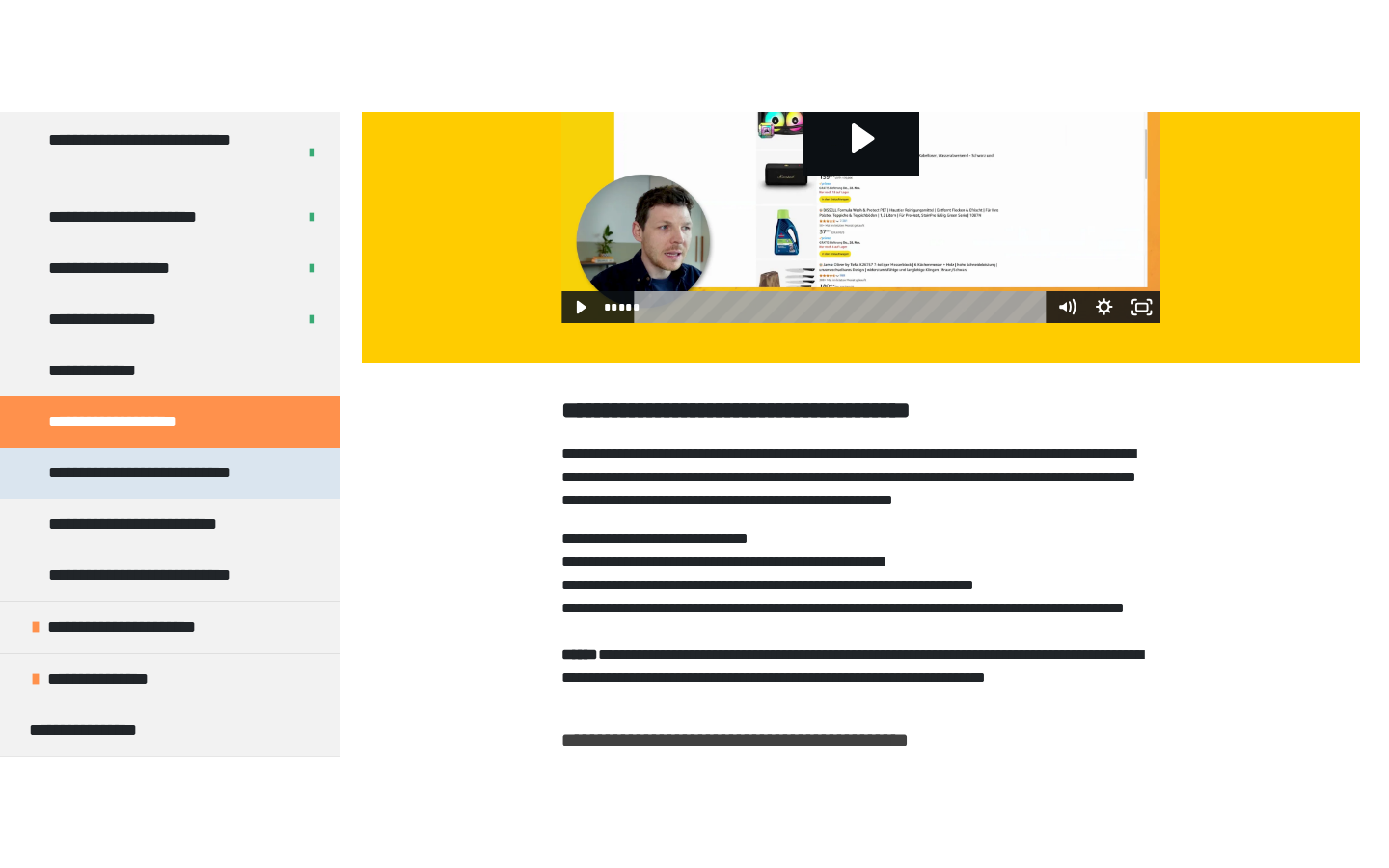 scroll, scrollTop: 77, scrollLeft: 0, axis: vertical 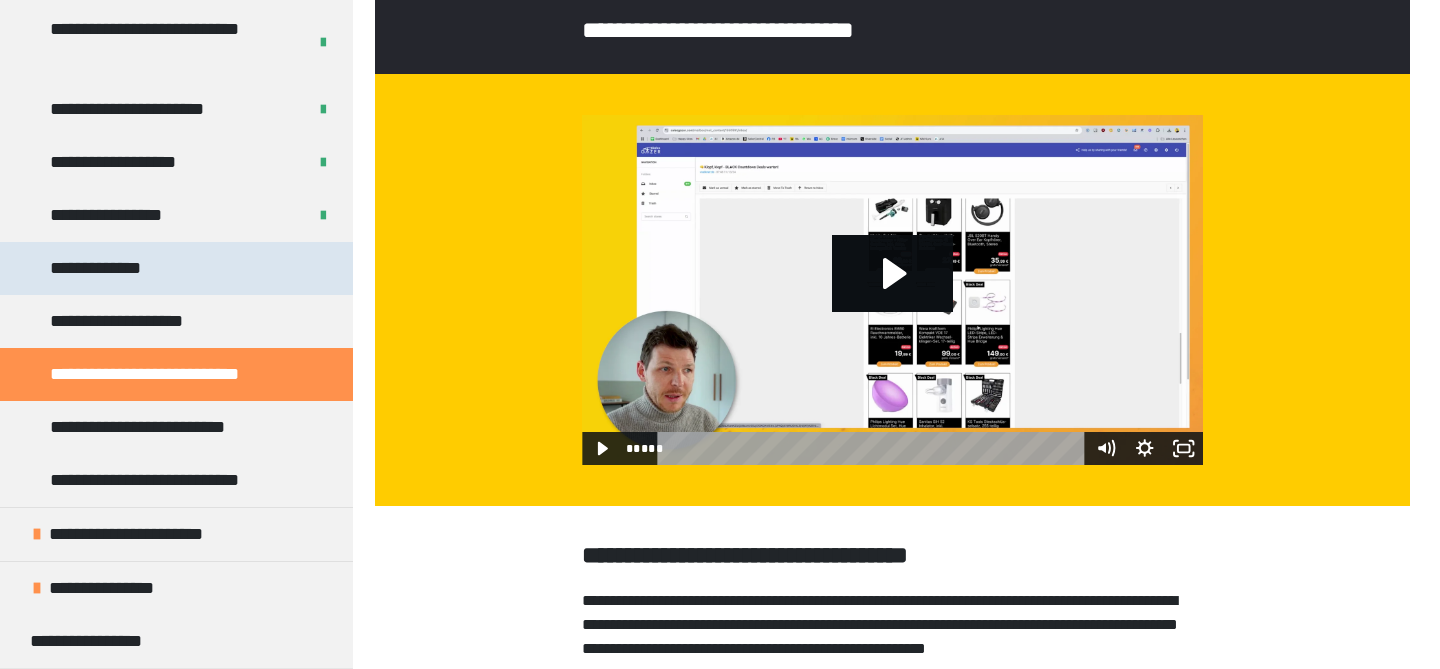 click on "**********" at bounding box center (176, 268) 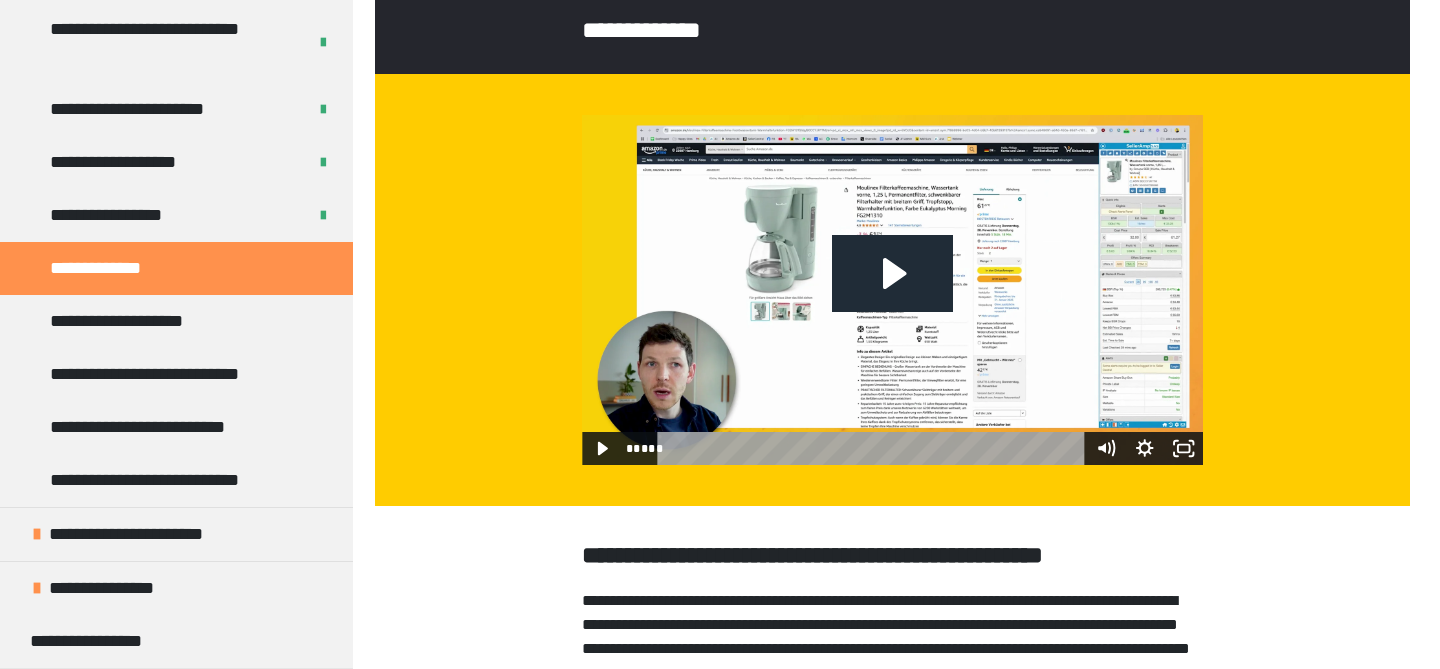 click 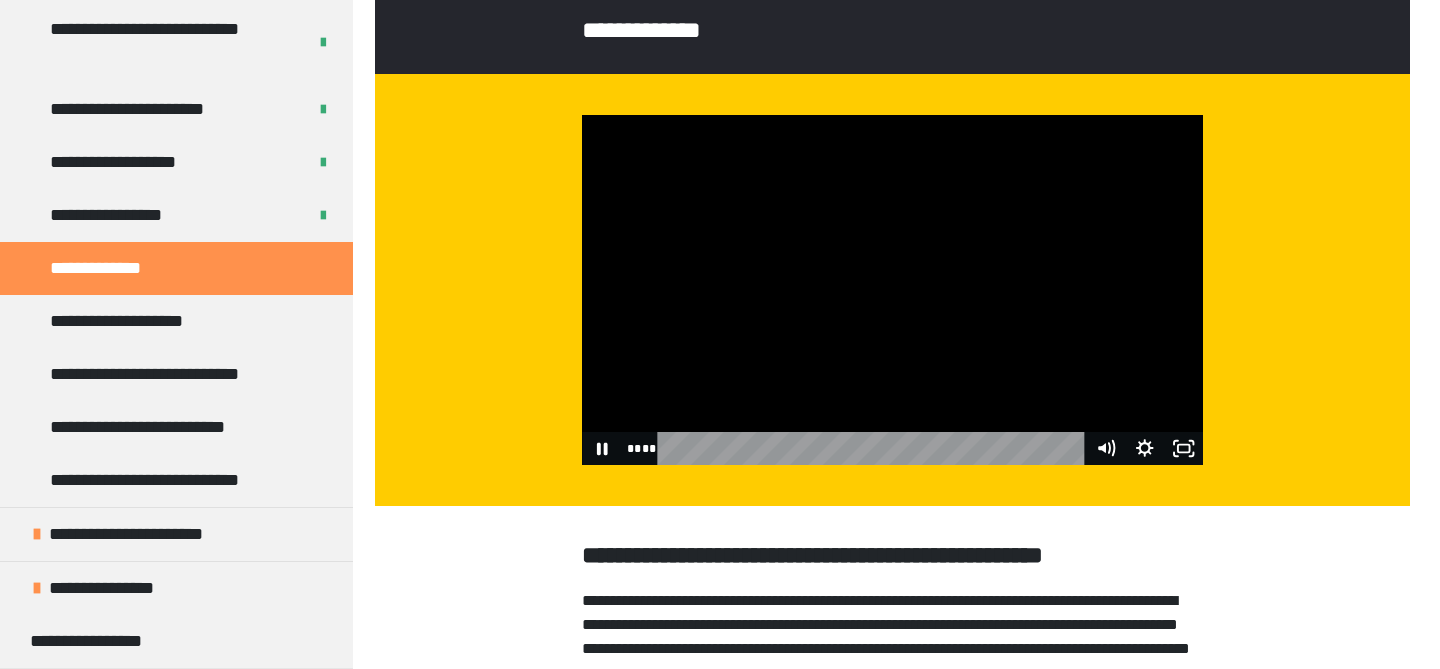 click at bounding box center [892, 289] 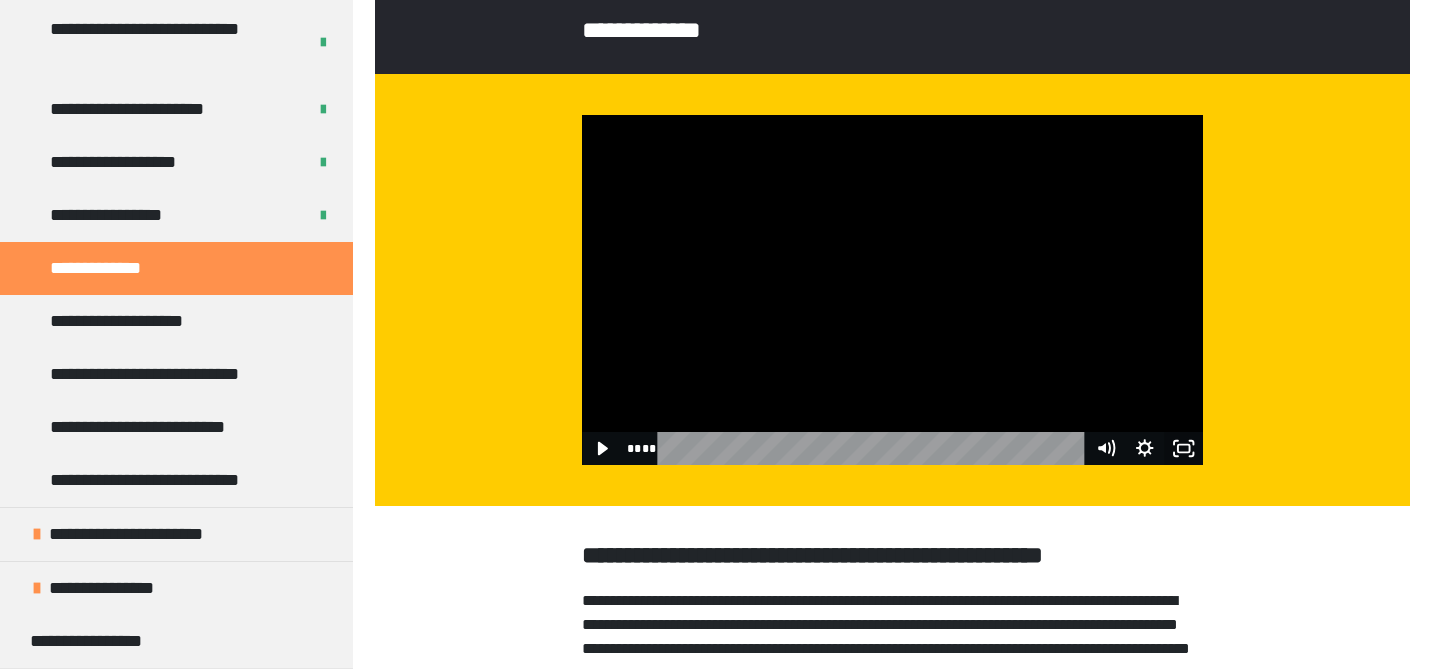 click 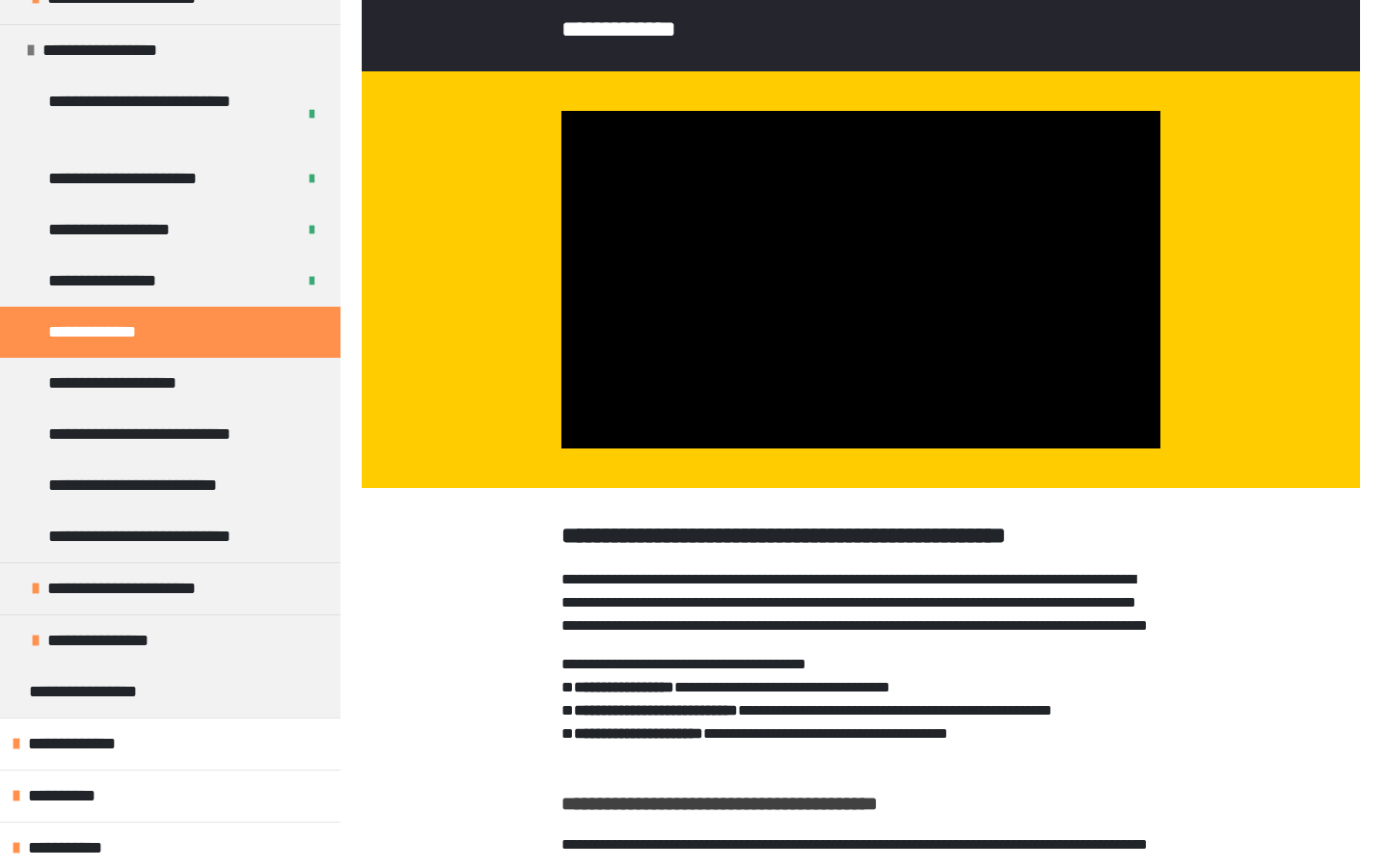 scroll, scrollTop: 1260, scrollLeft: 0, axis: vertical 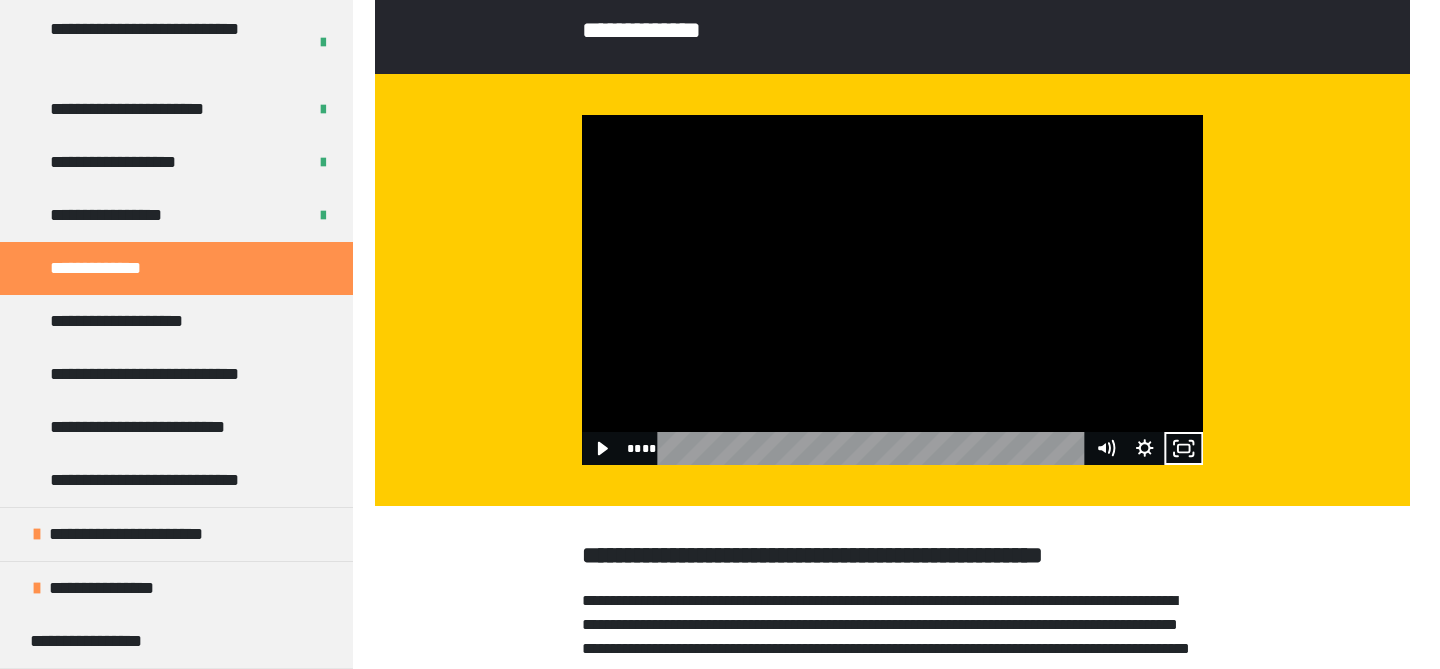 click at bounding box center (892, 289) 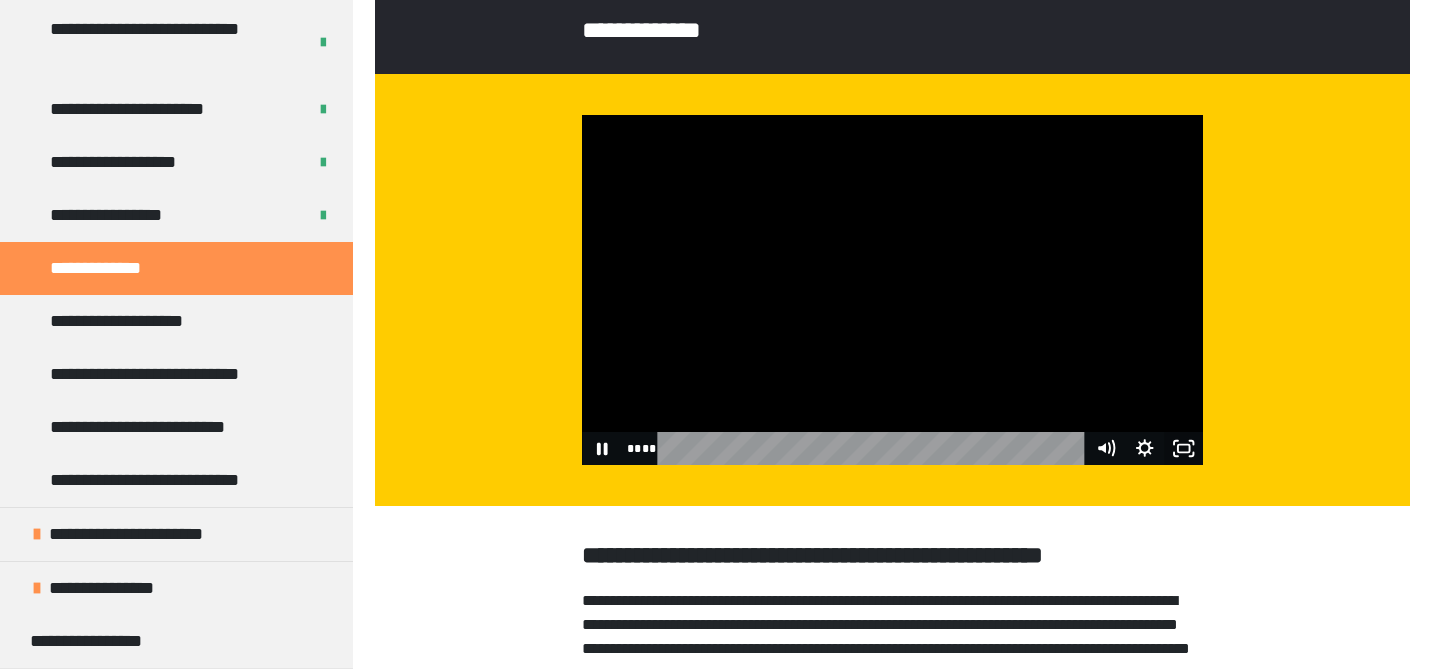 click 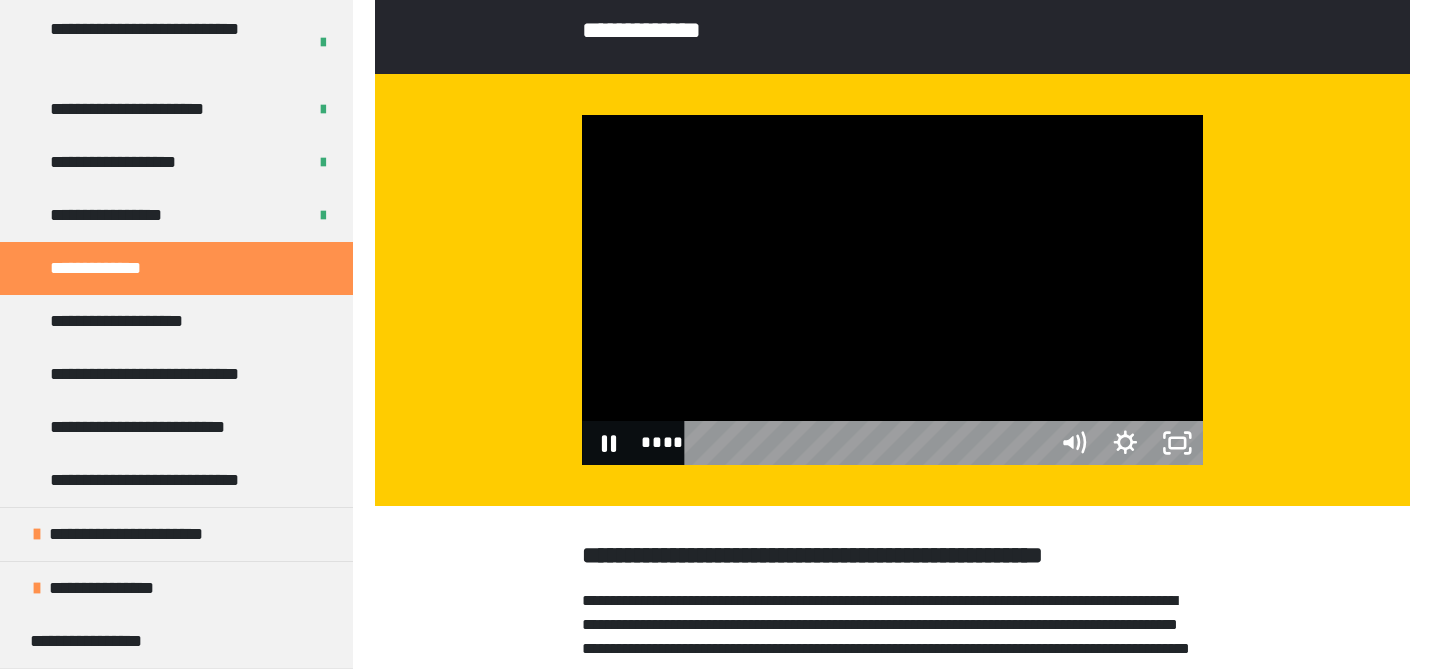 scroll, scrollTop: 1230, scrollLeft: 0, axis: vertical 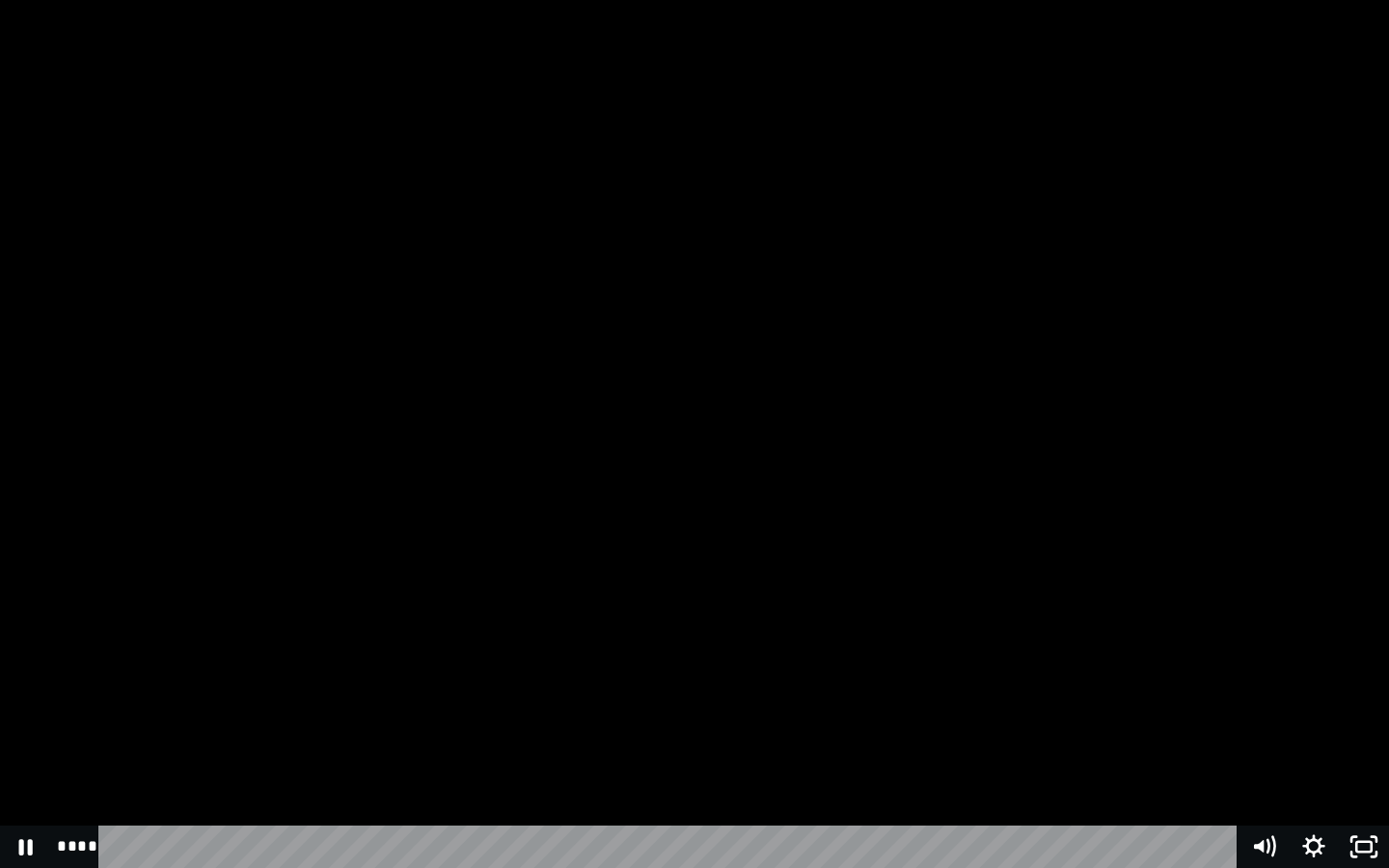 click at bounding box center [694, 434] 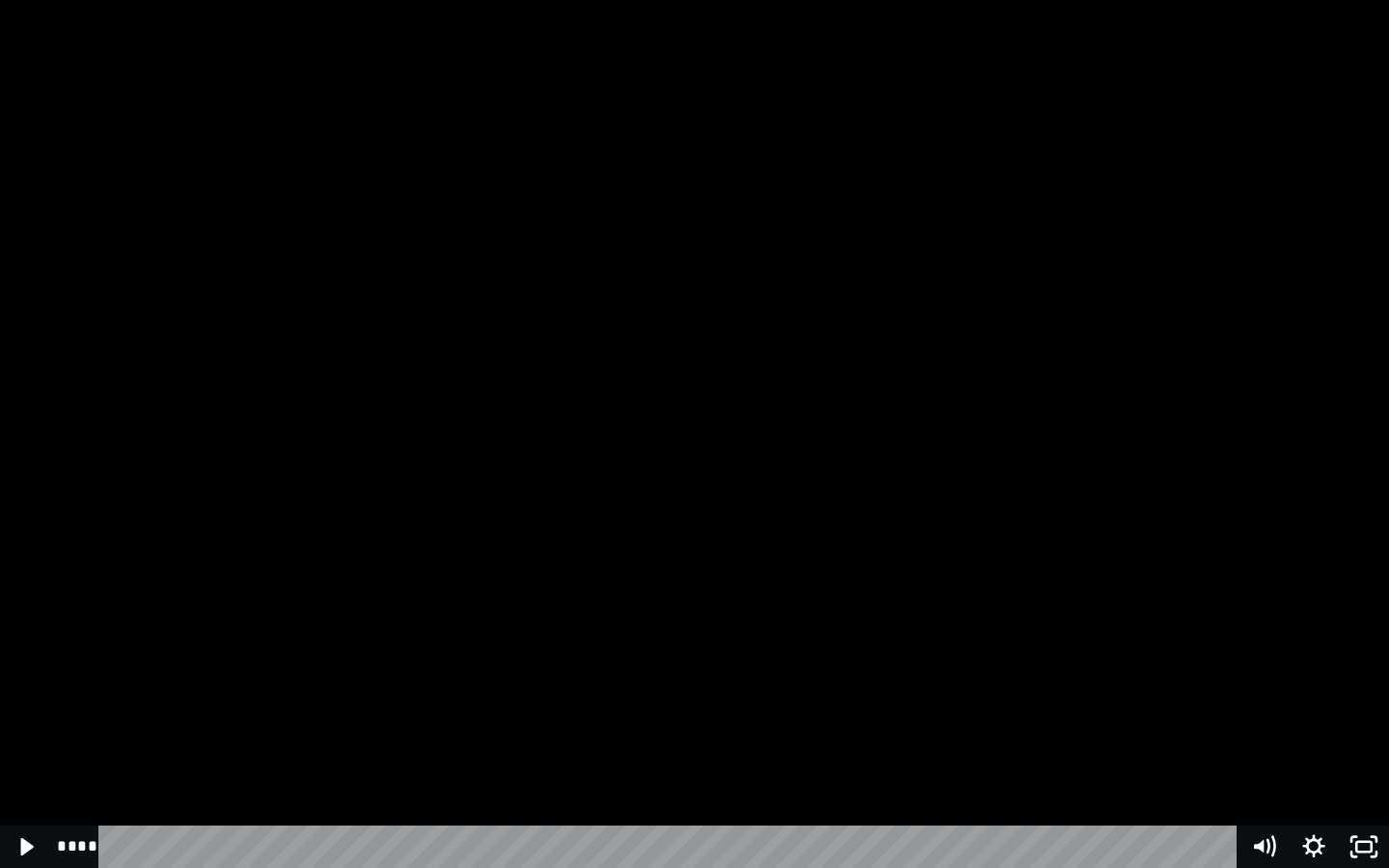 click at bounding box center [694, 434] 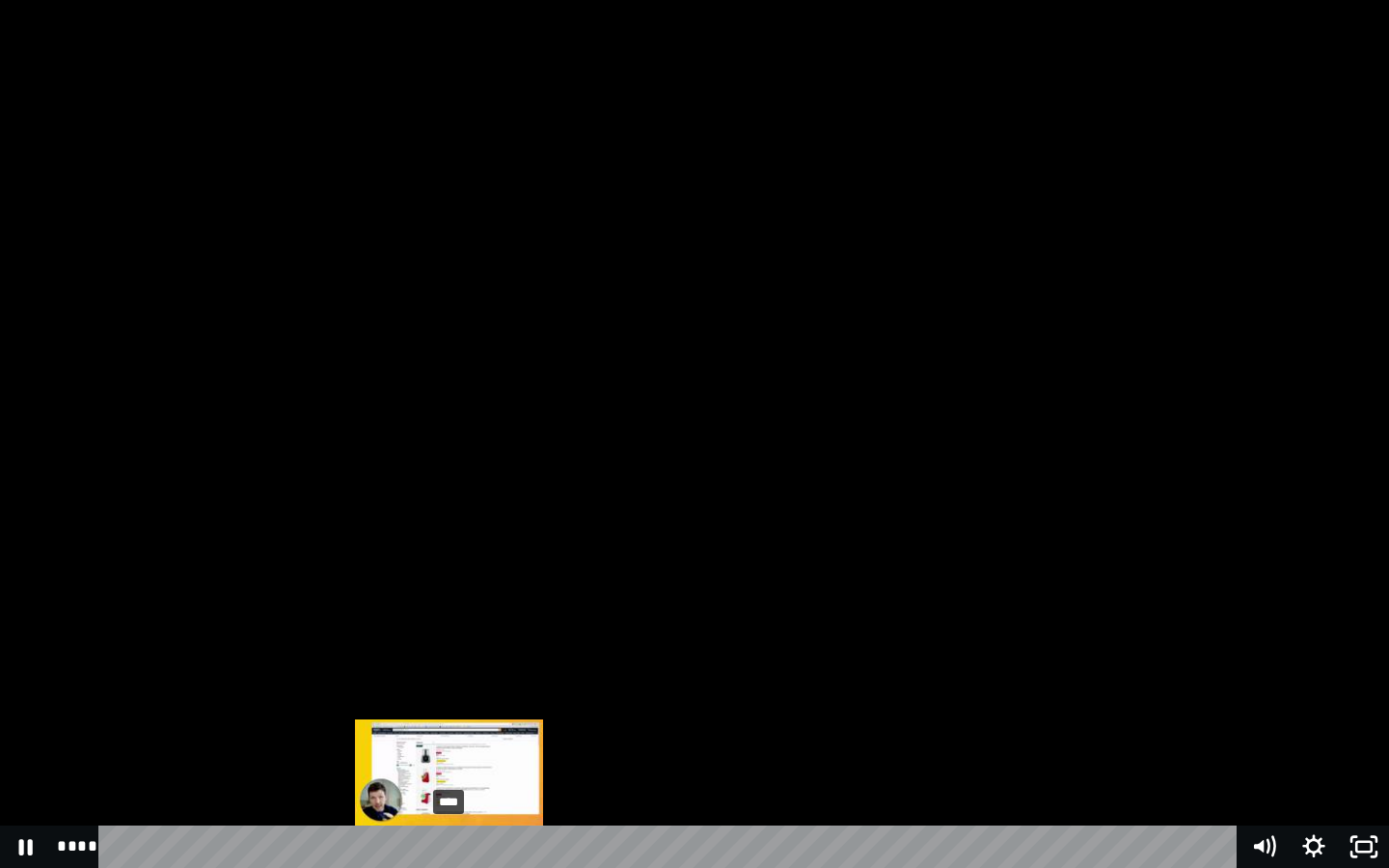 click on "****" at bounding box center [671, 847] 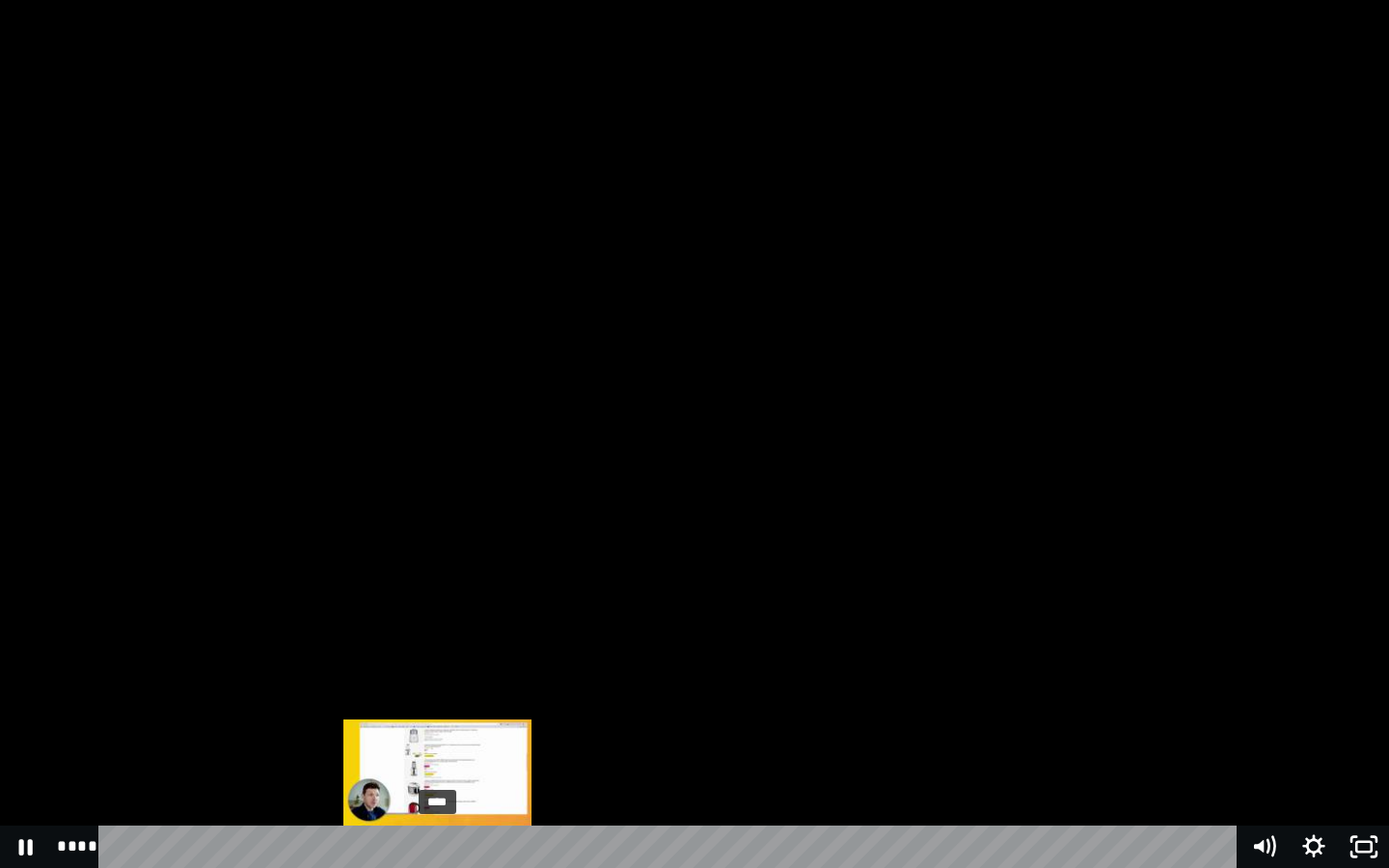 click on "****" at bounding box center (671, 847) 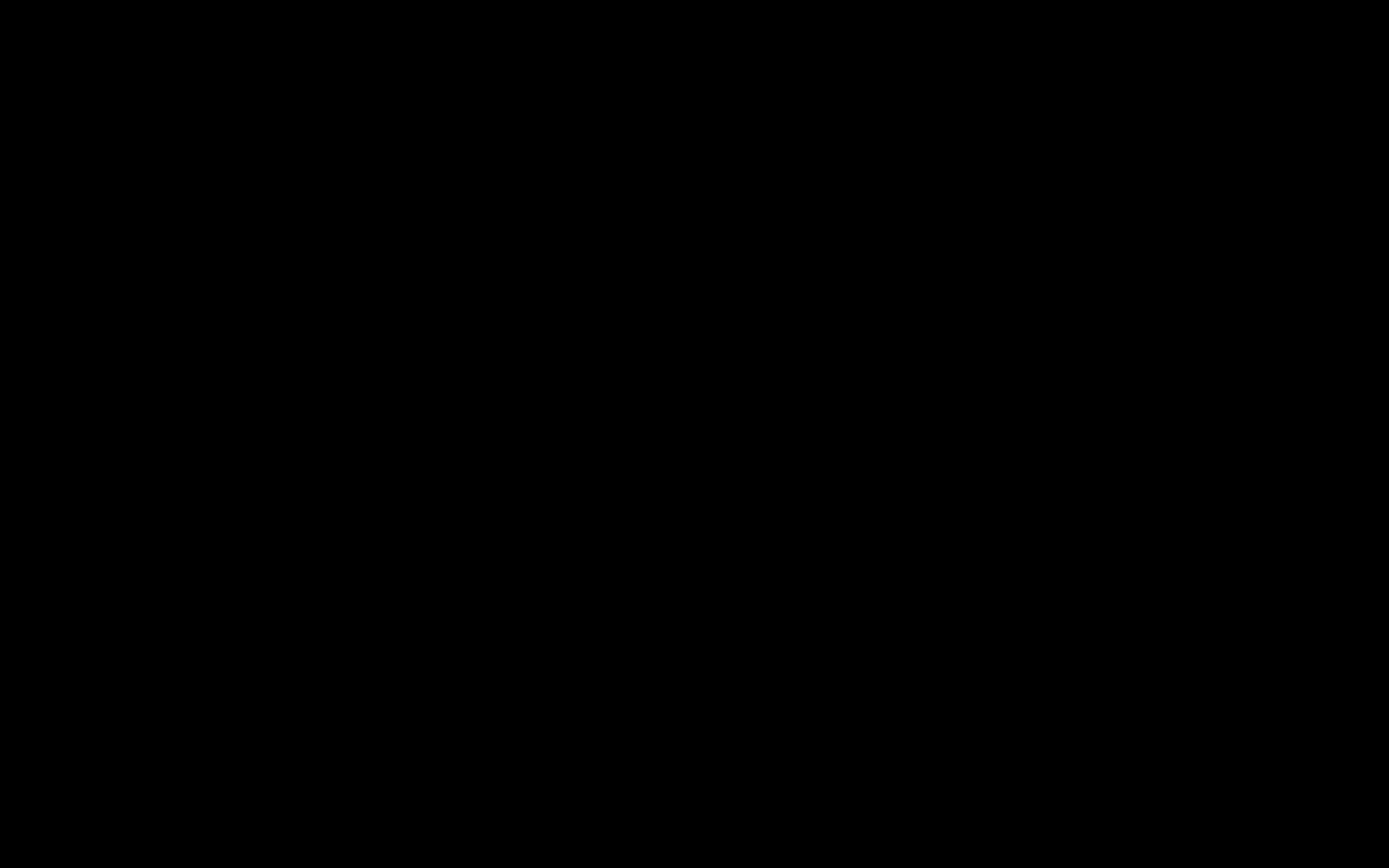 click at bounding box center [694, 434] 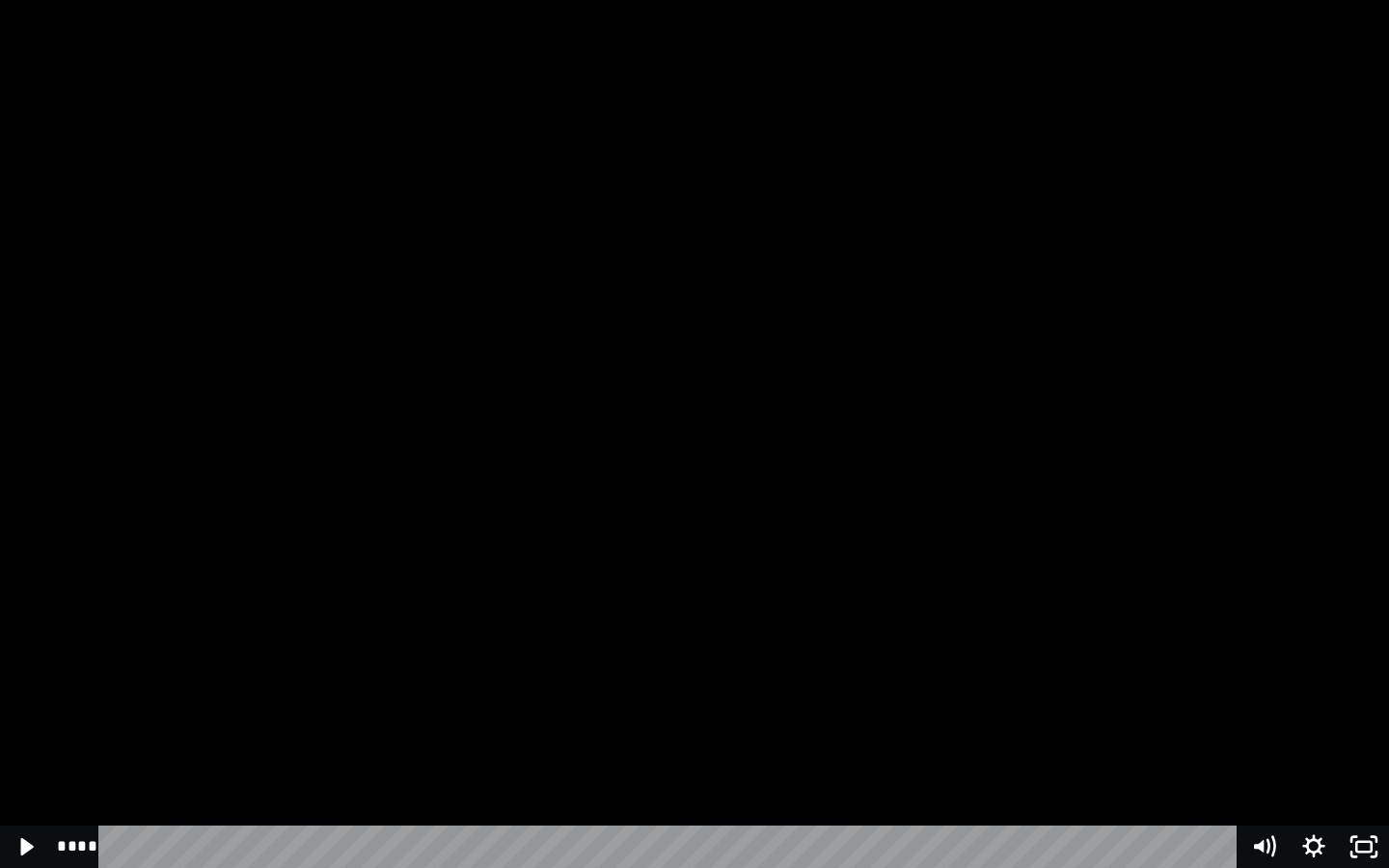 click at bounding box center (694, 434) 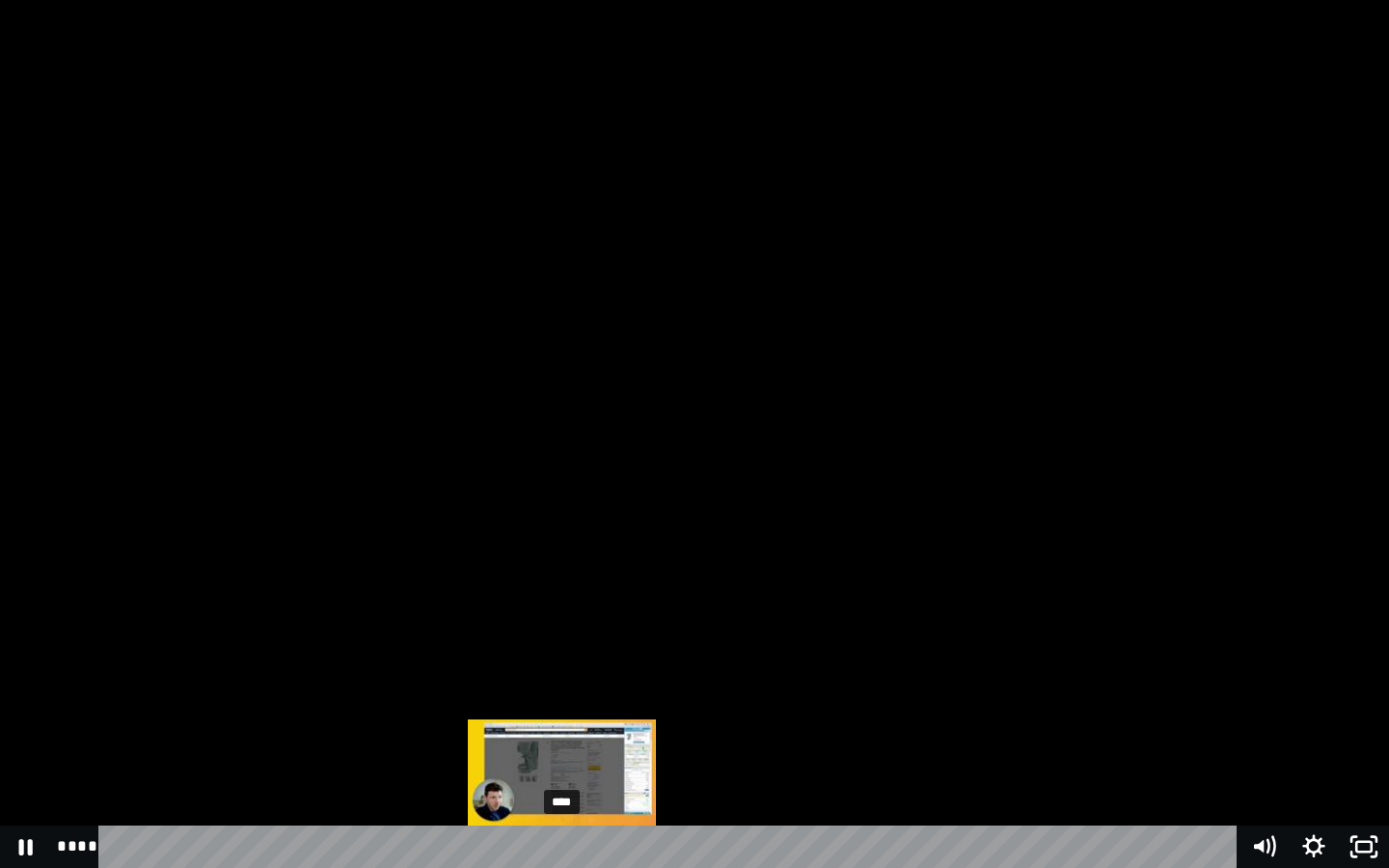 click on "****" at bounding box center (671, 847) 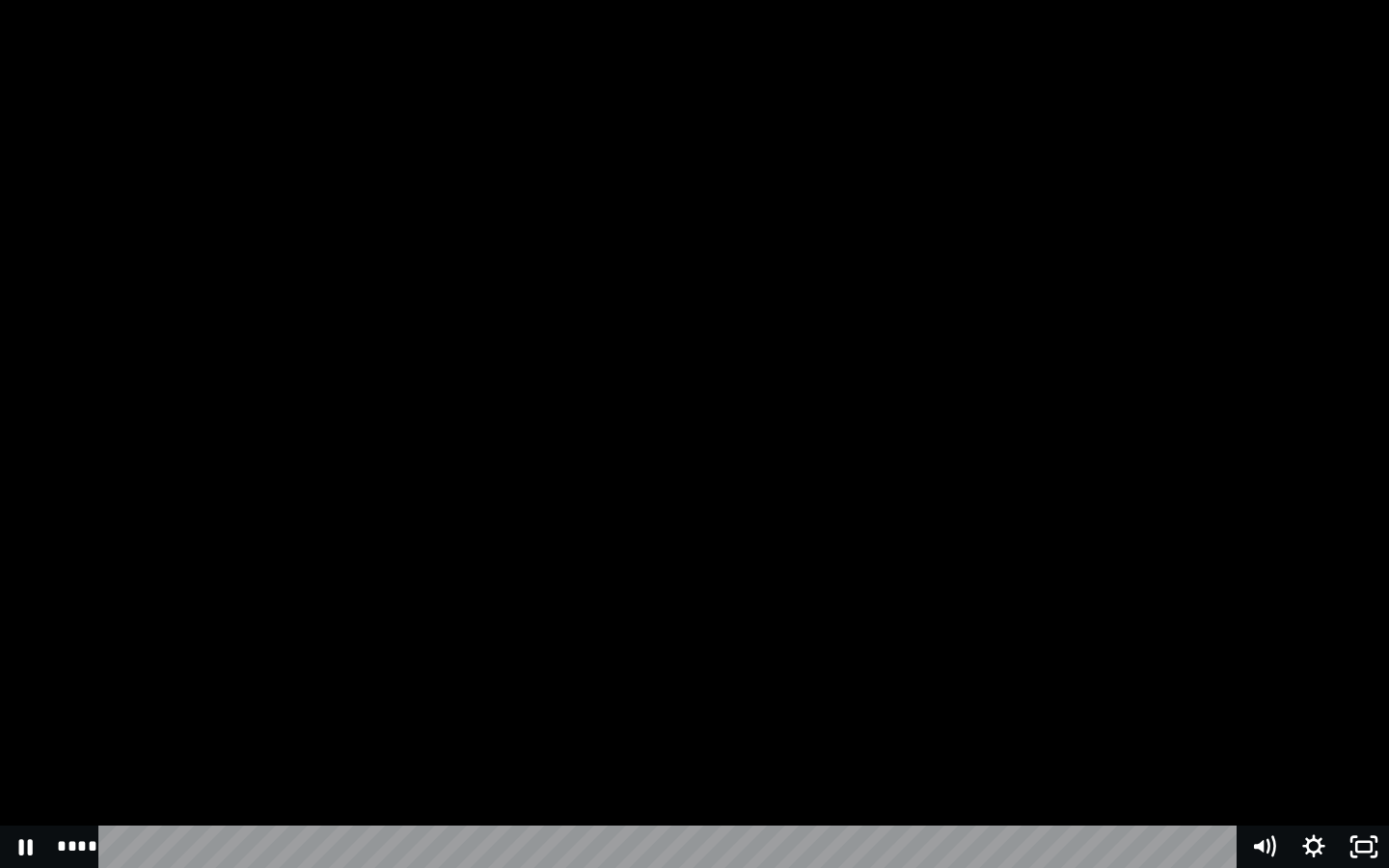 click at bounding box center (694, 434) 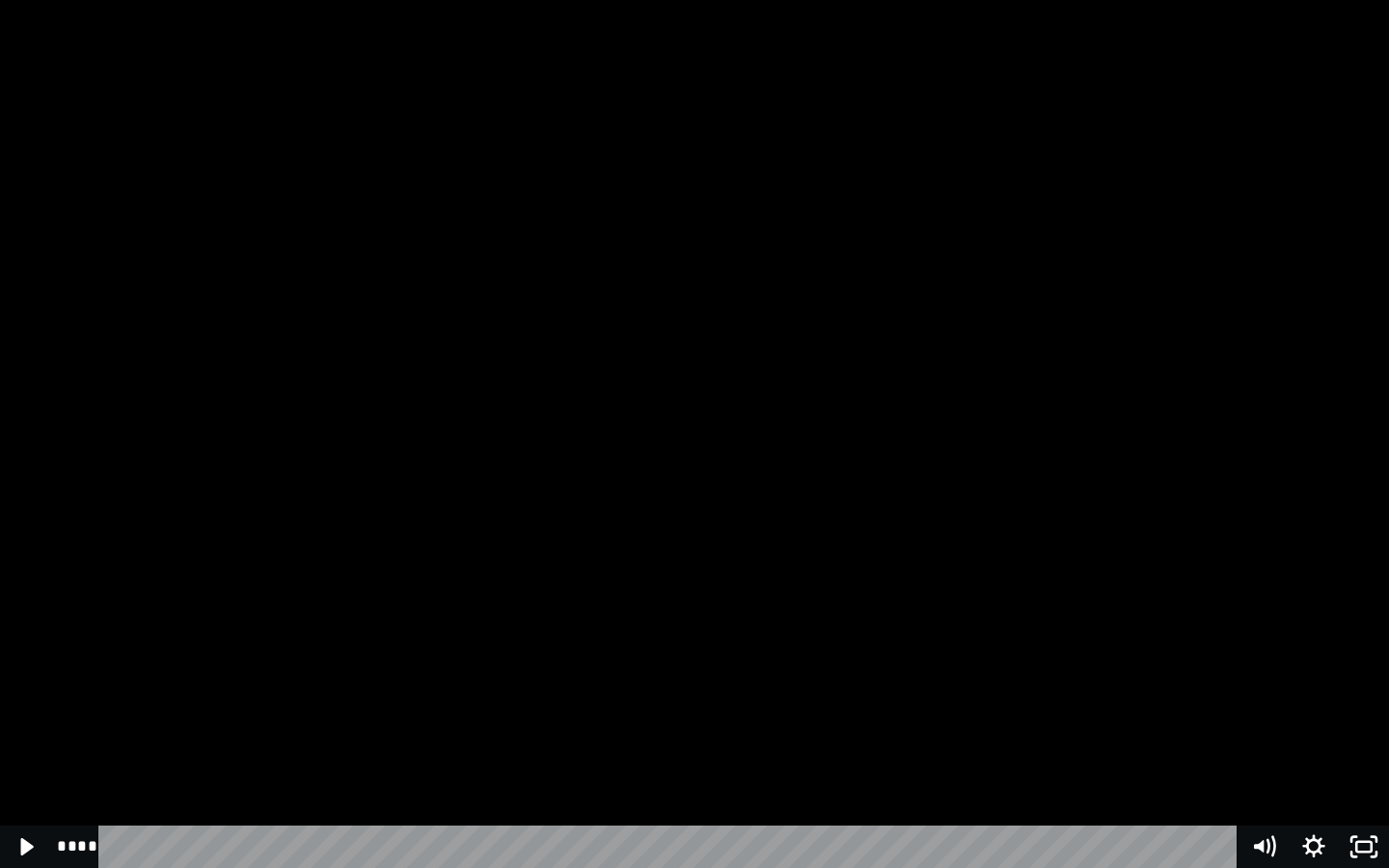 click at bounding box center (694, 434) 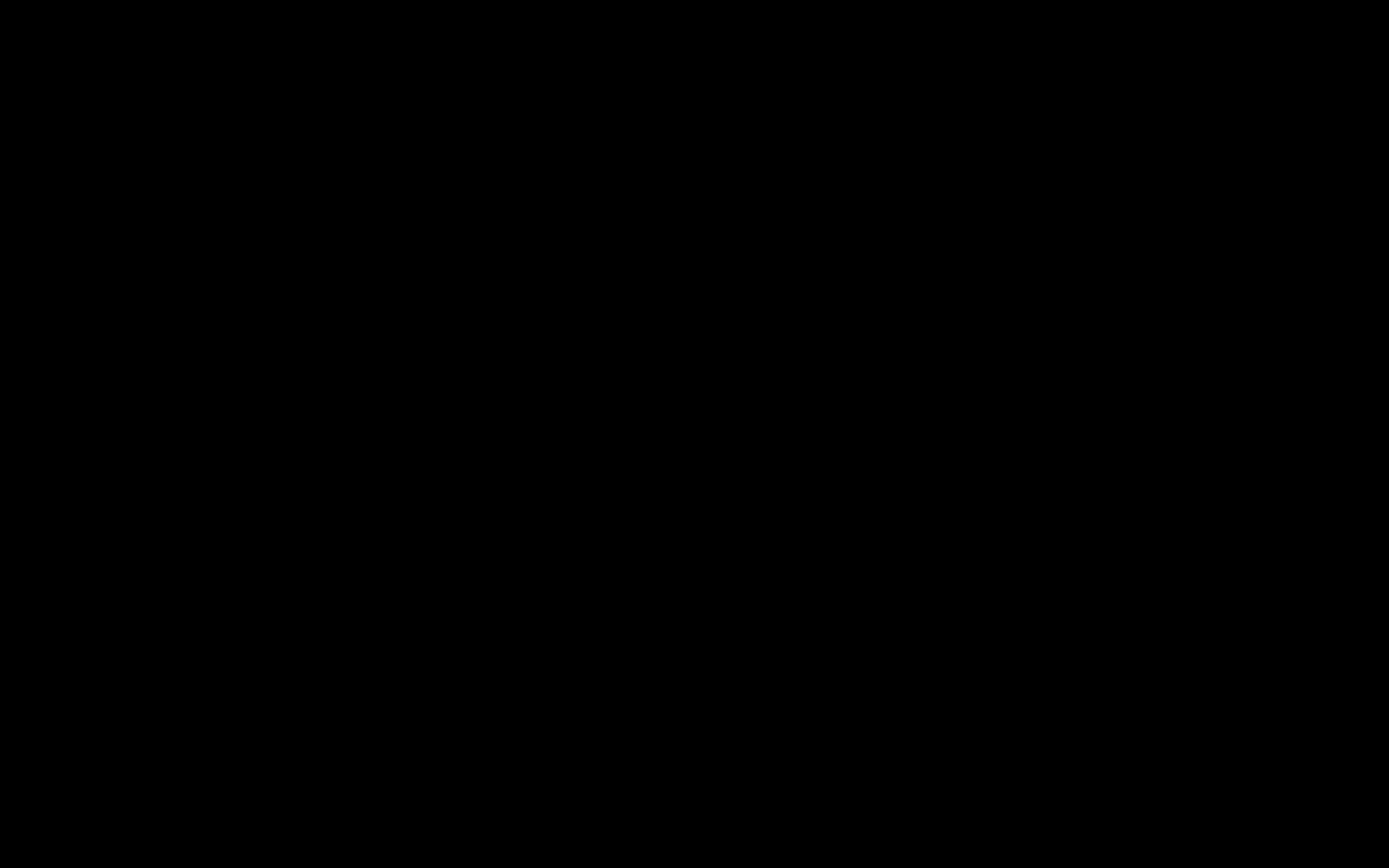 click at bounding box center (694, 434) 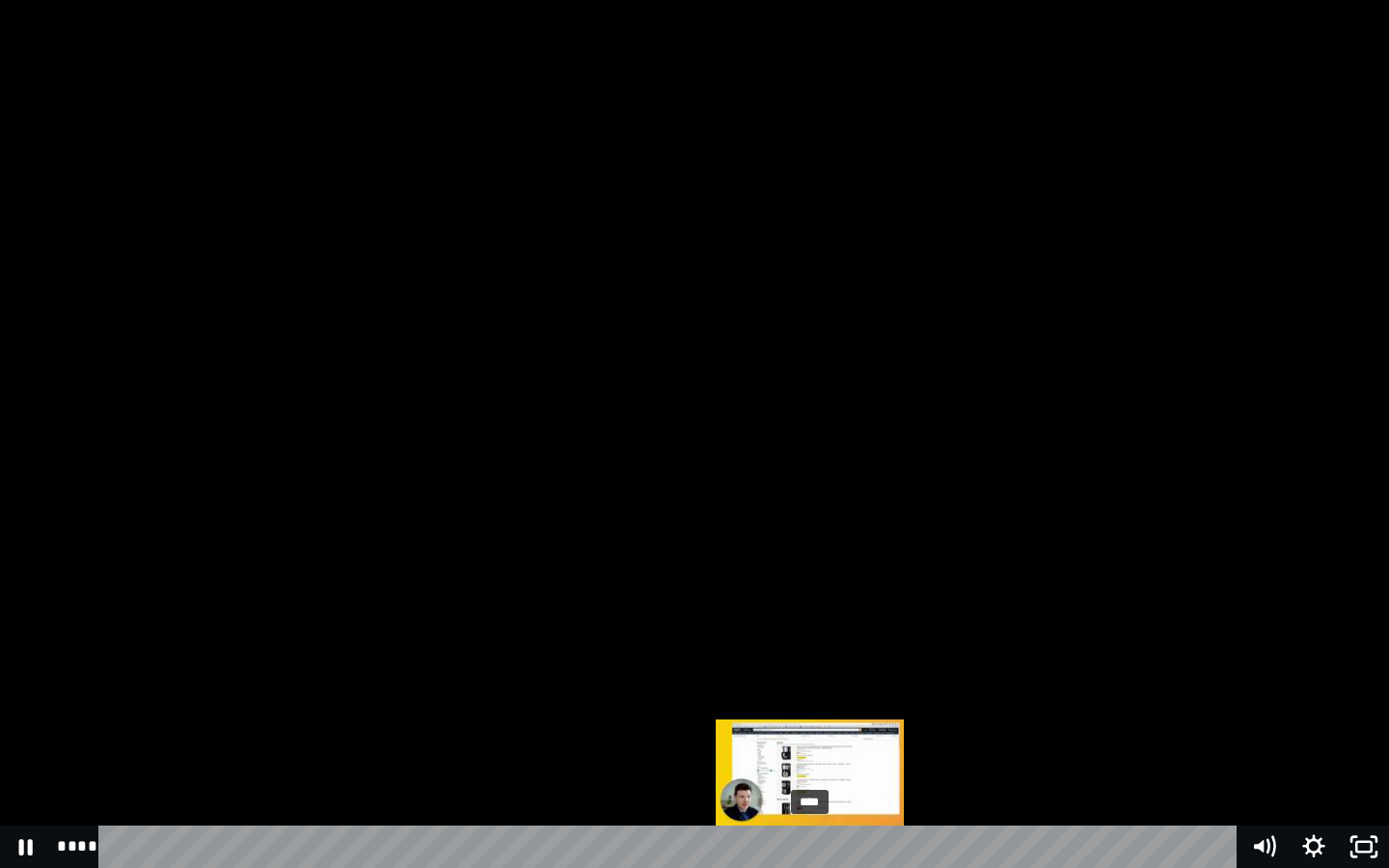 click at bounding box center (819, 847) 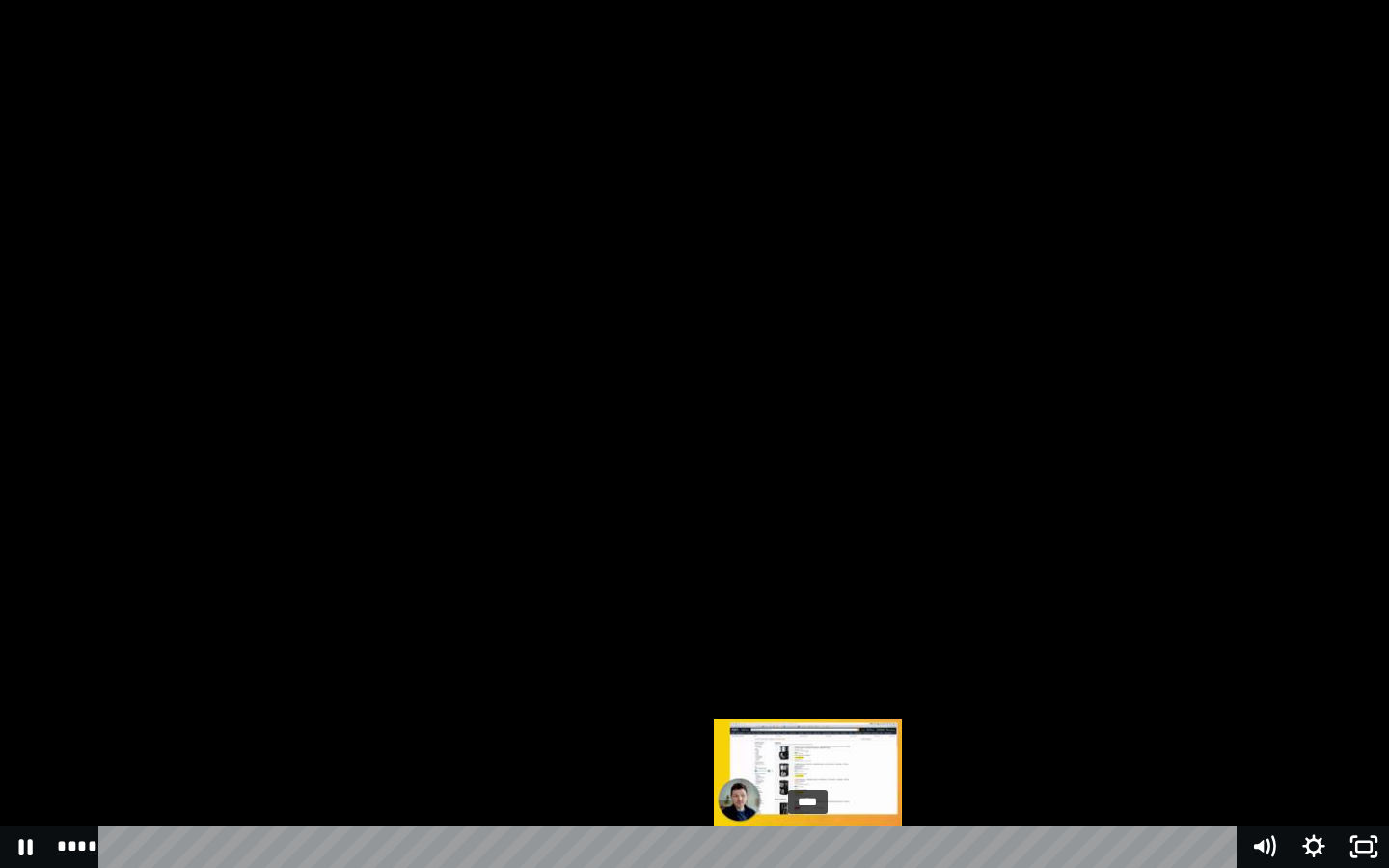 click at bounding box center (808, 847) 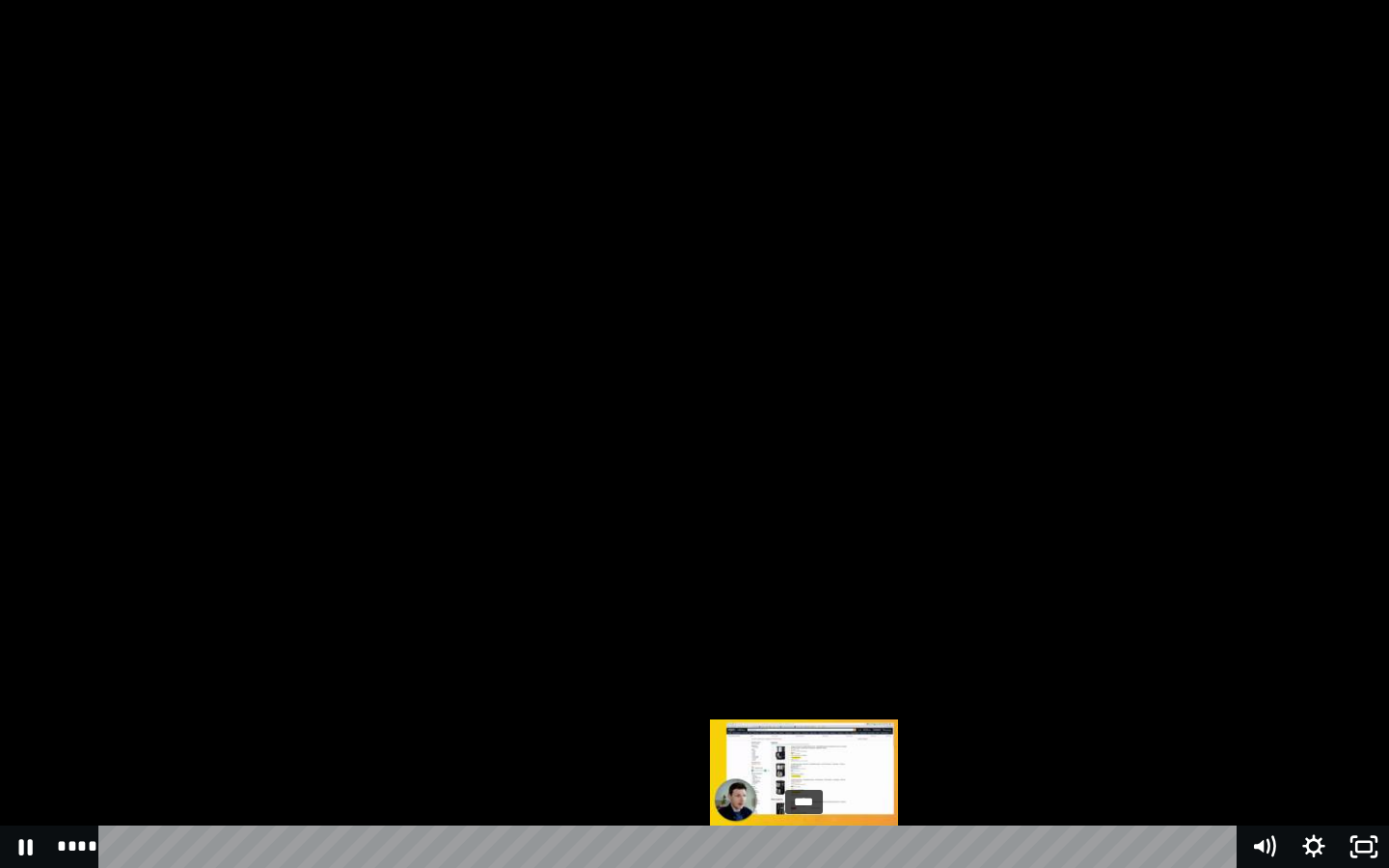 click at bounding box center (809, 847) 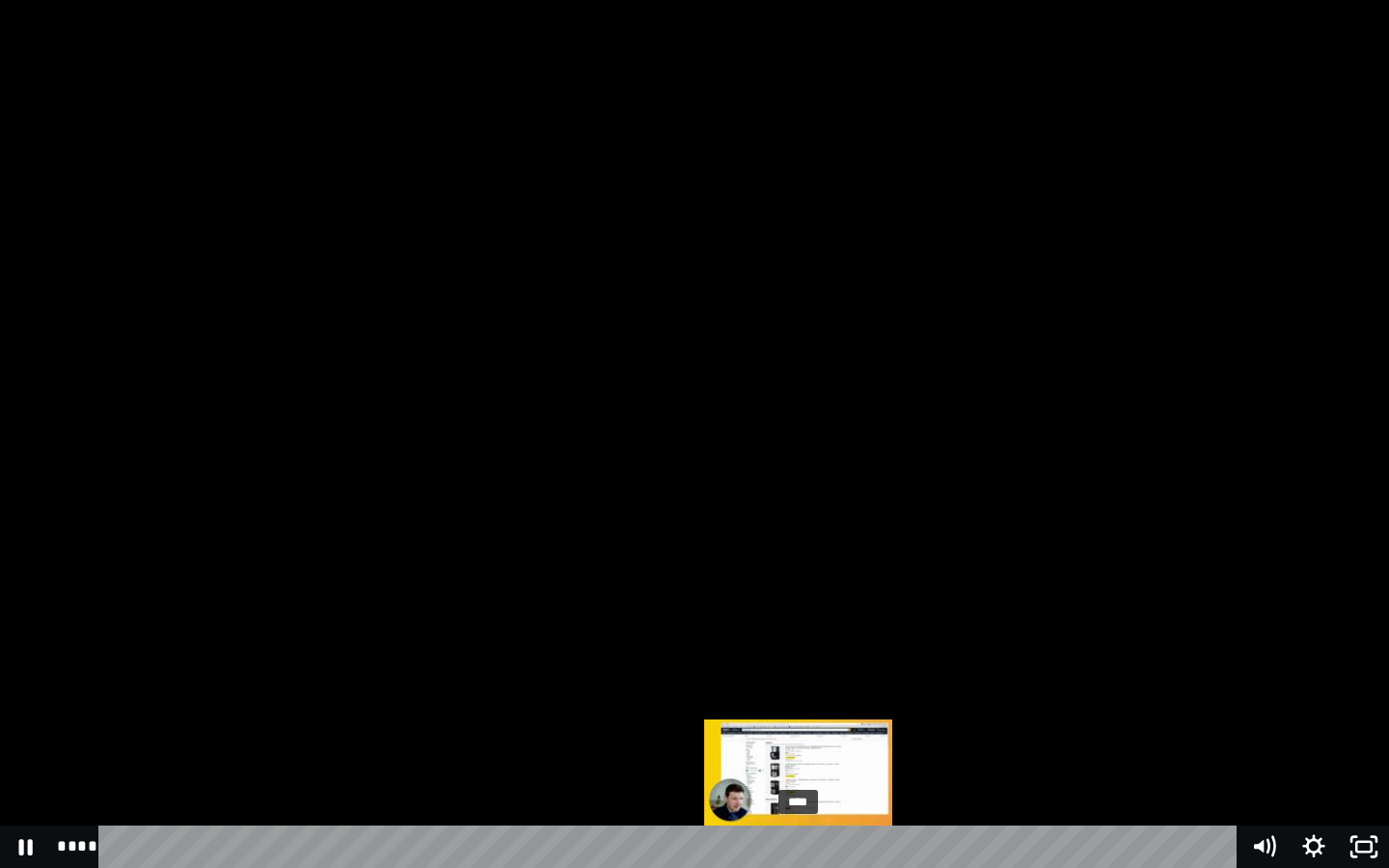 click at bounding box center [798, 847] 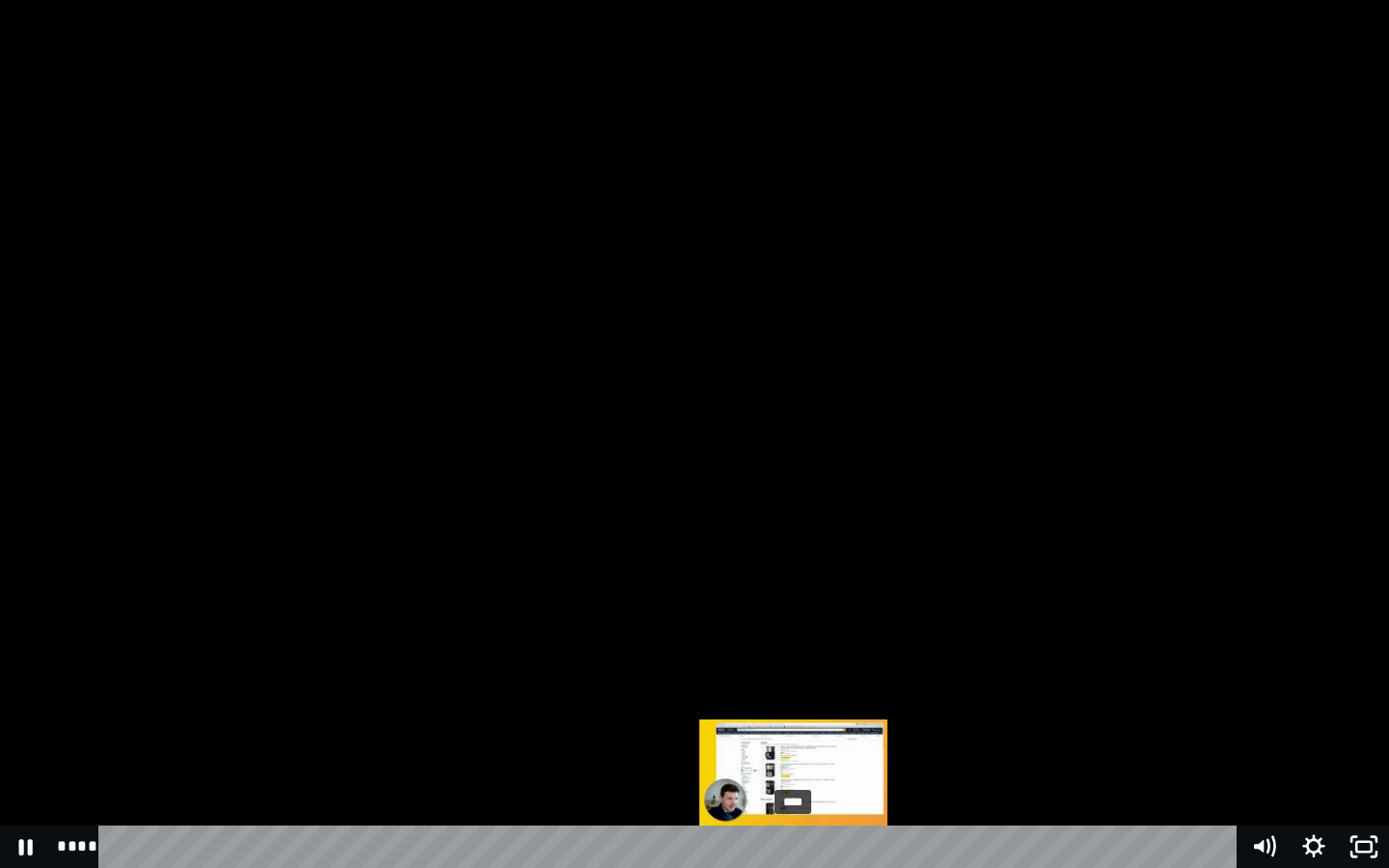 click at bounding box center [801, 847] 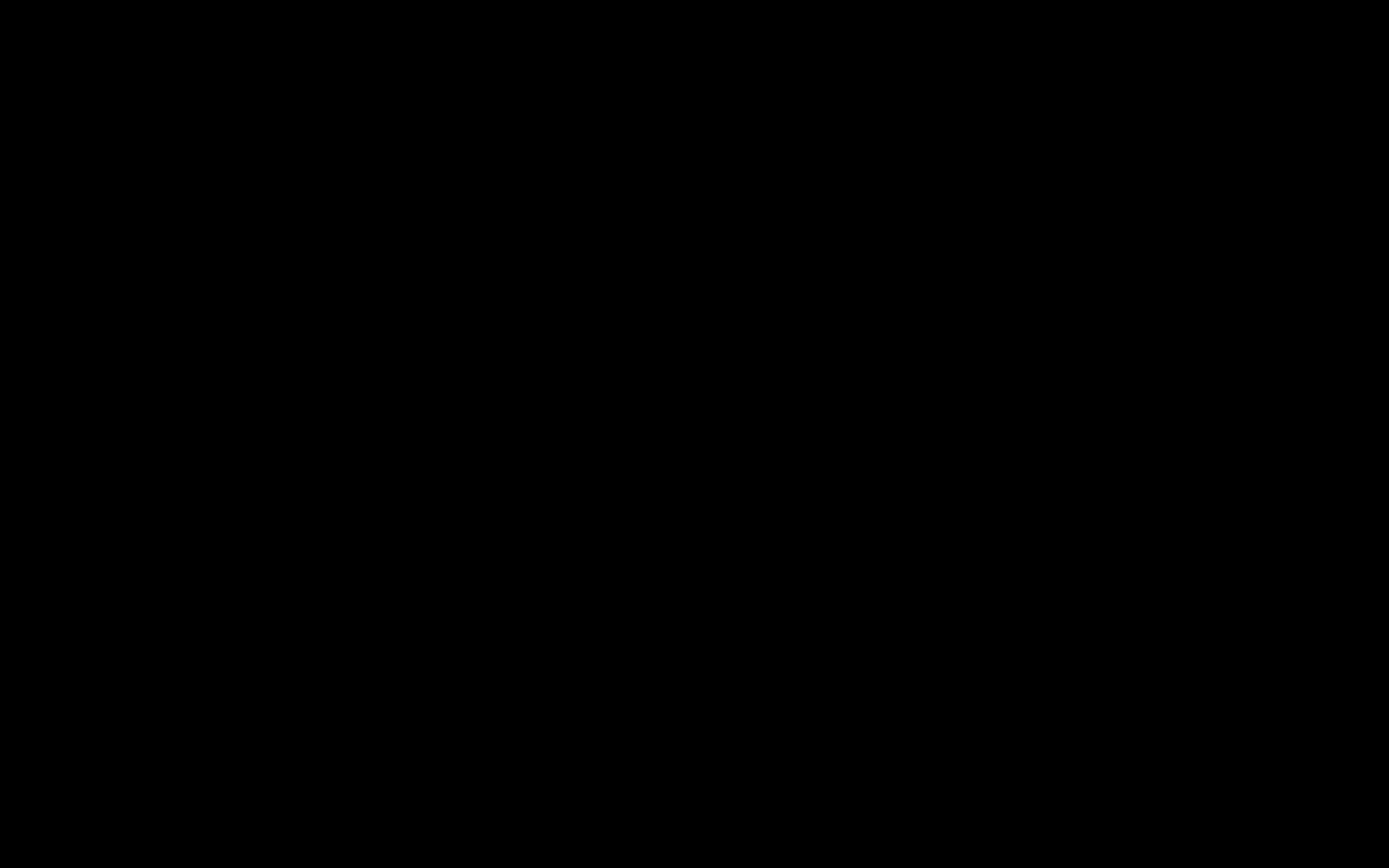 click at bounding box center [694, 434] 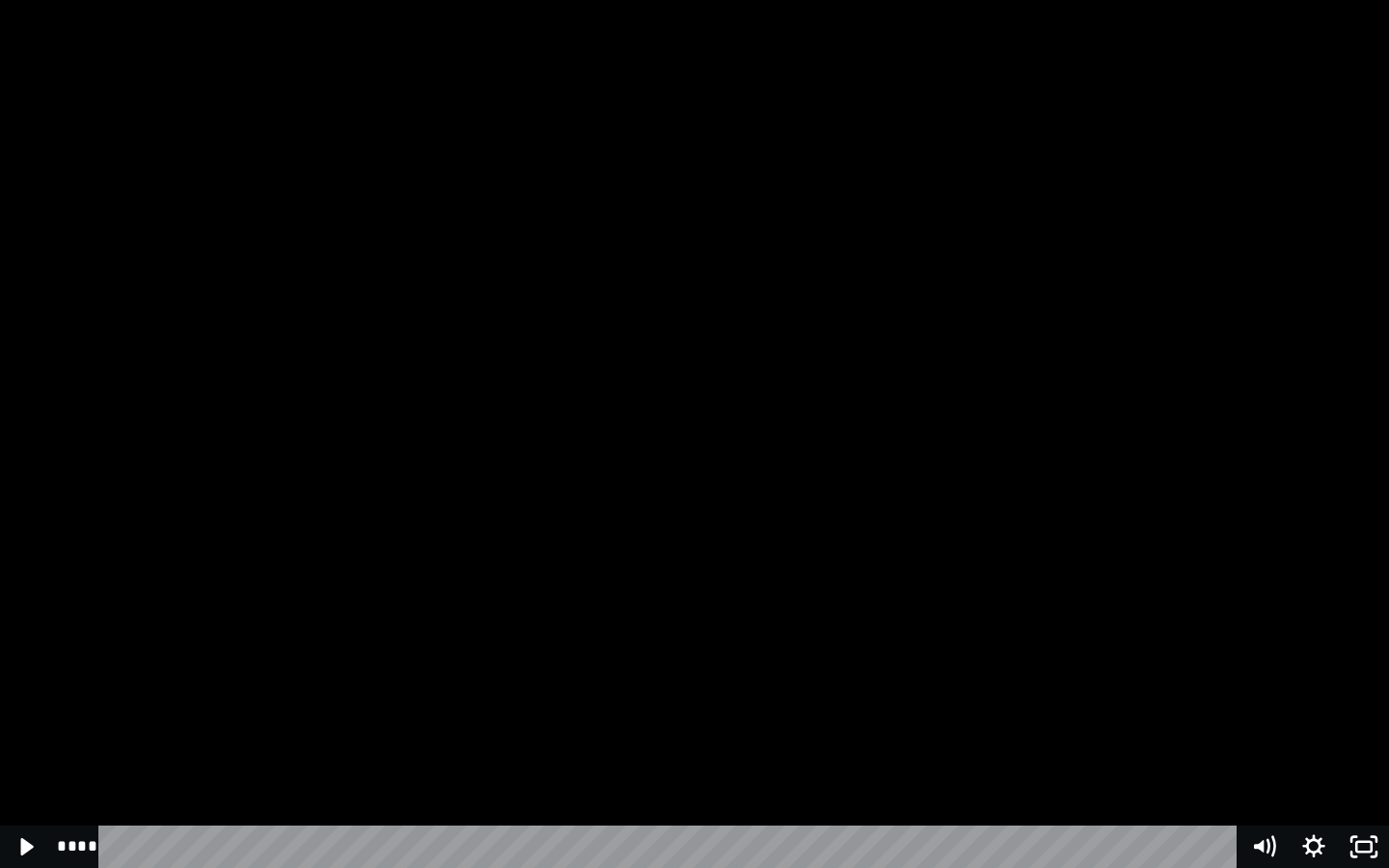 click at bounding box center [694, 434] 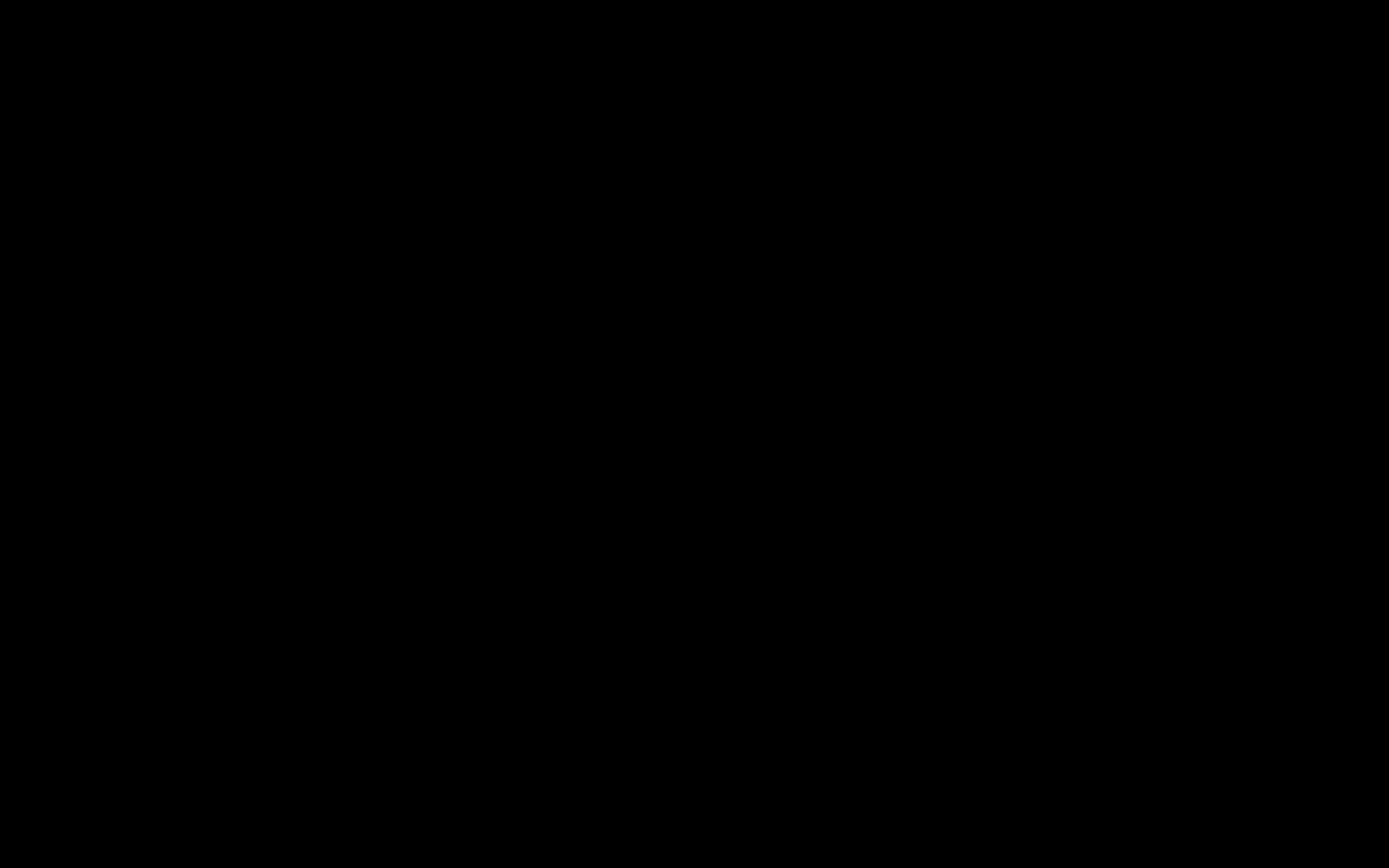 type 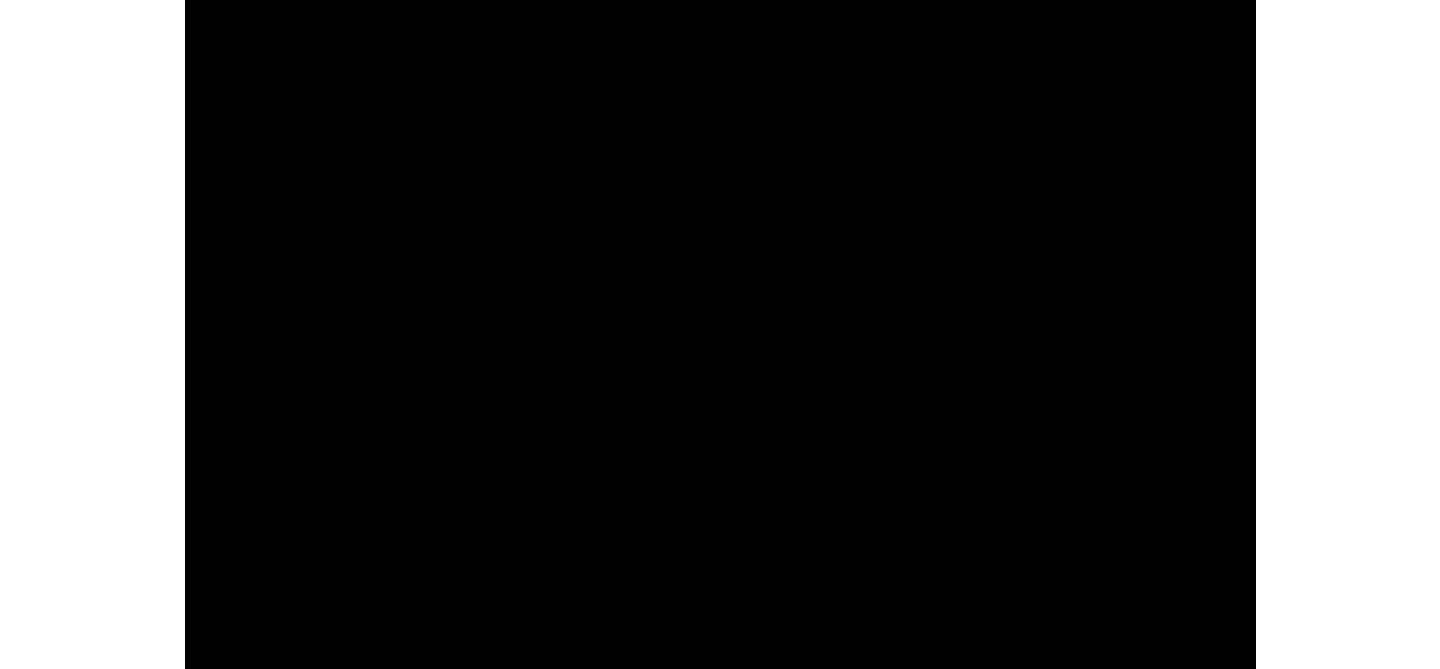 scroll, scrollTop: 1306, scrollLeft: 0, axis: vertical 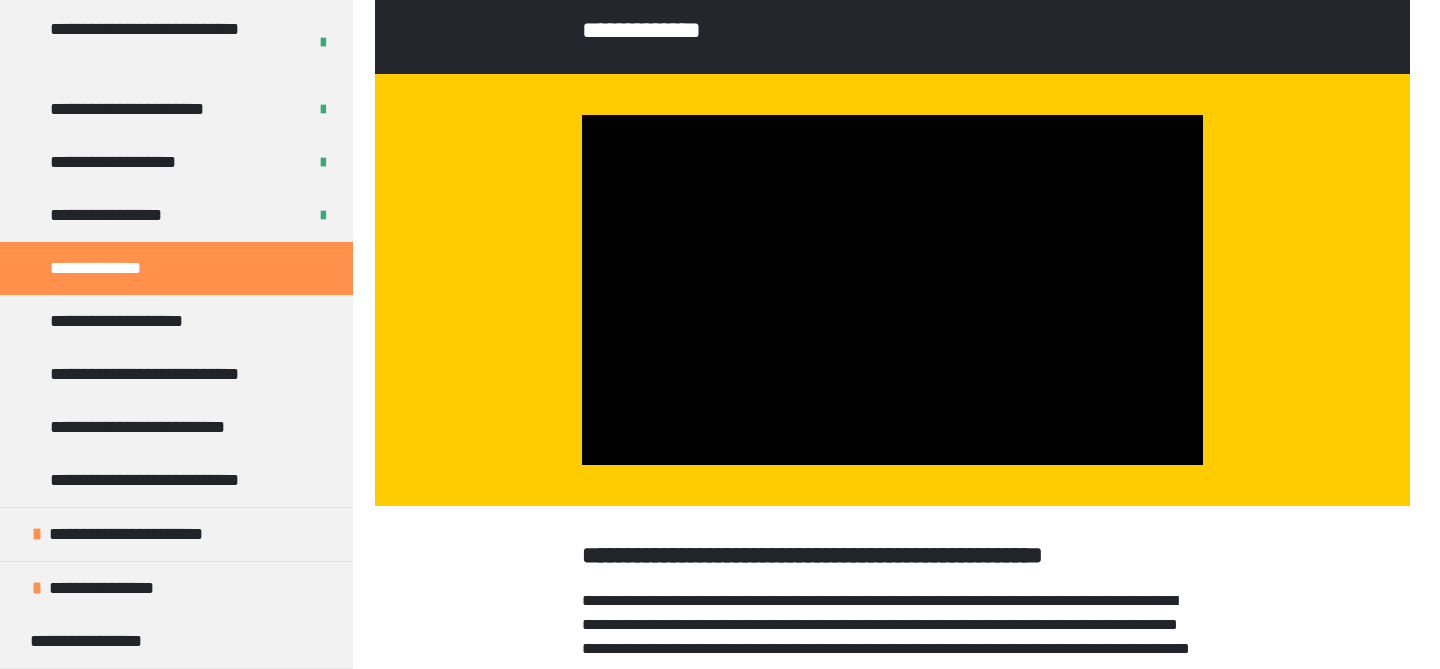 click at bounding box center [892, 289] 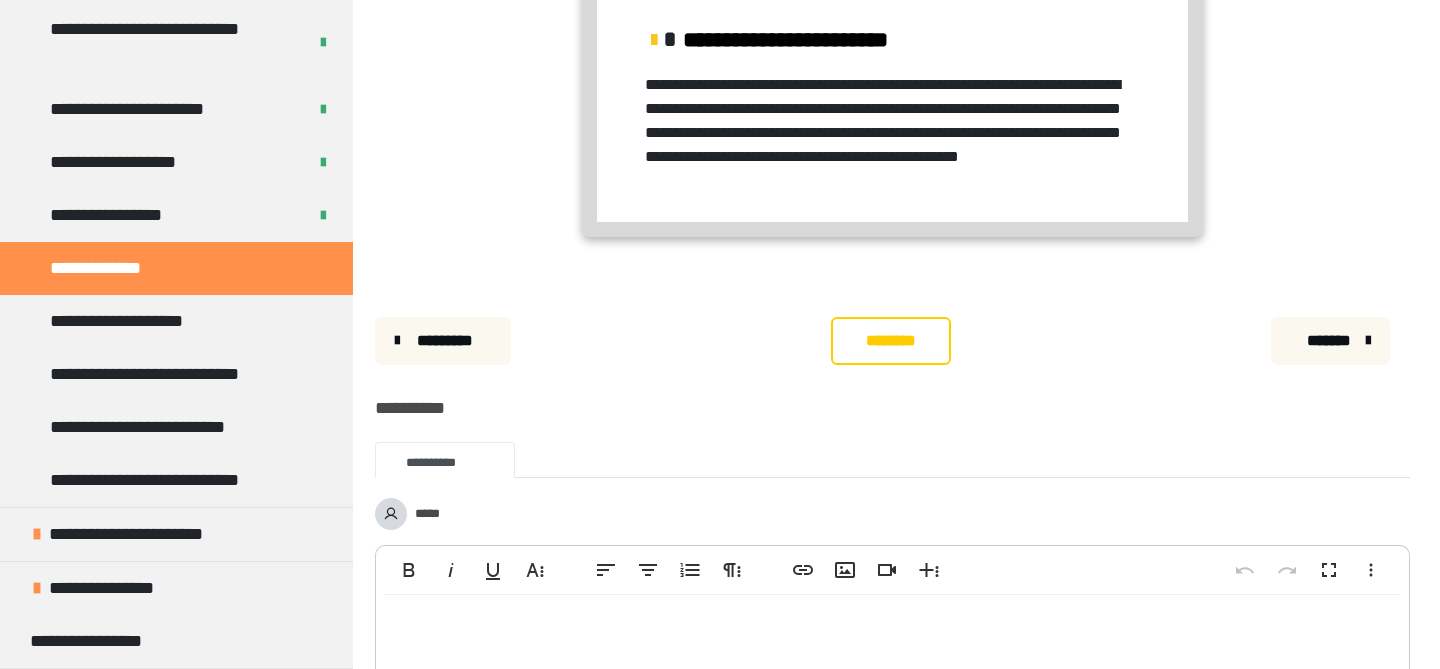 scroll, scrollTop: 1776, scrollLeft: 0, axis: vertical 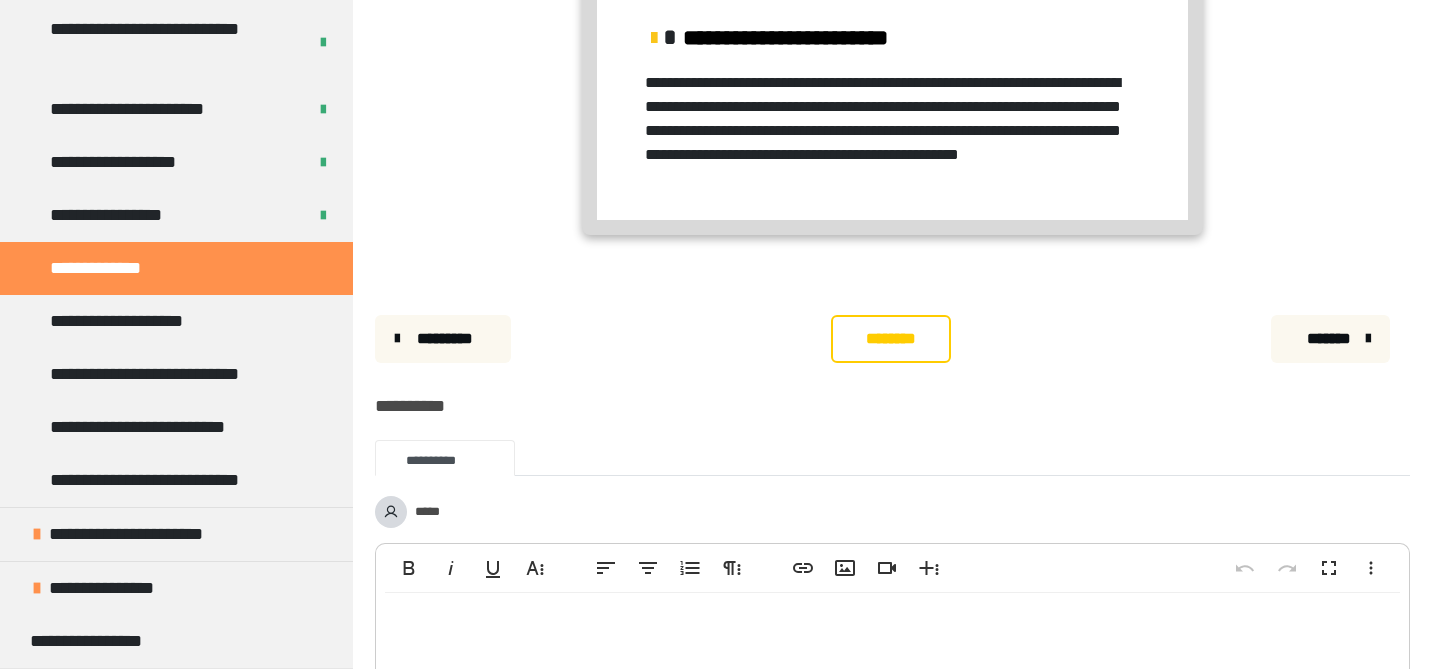 click on "********" at bounding box center [891, 339] 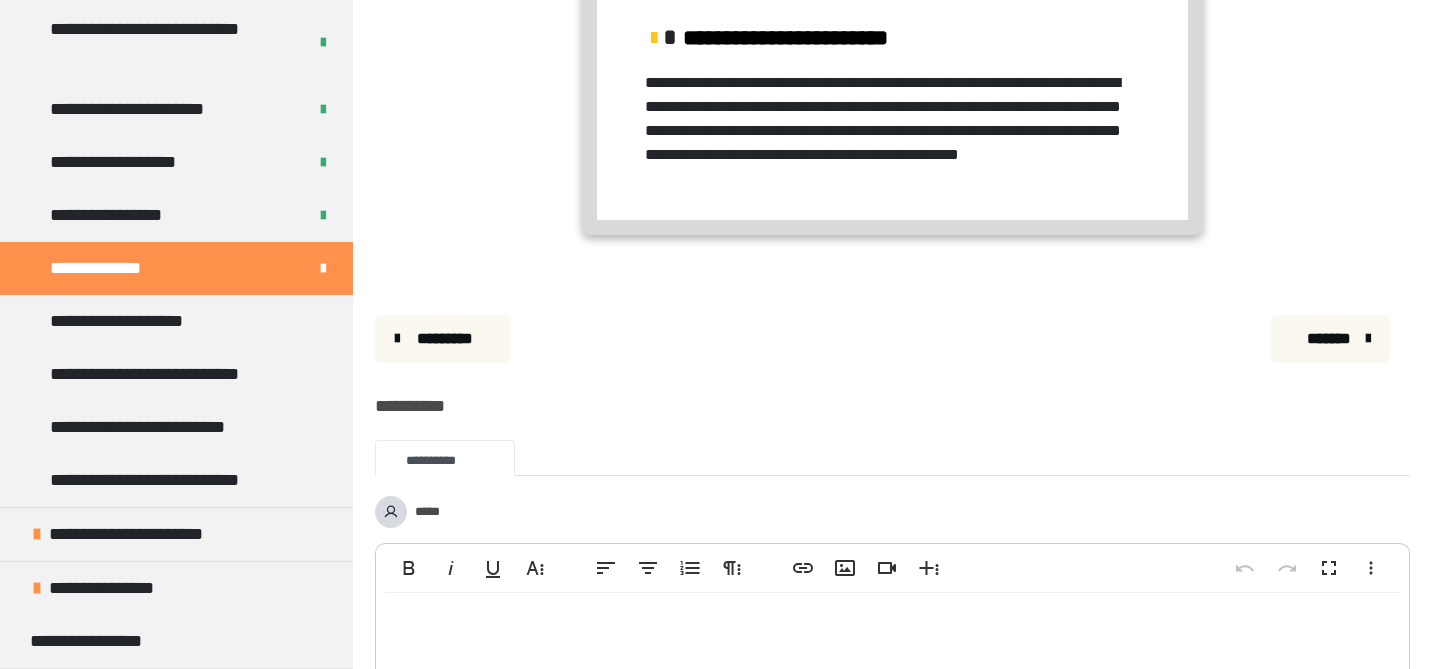 click on "*******" at bounding box center [1328, 339] 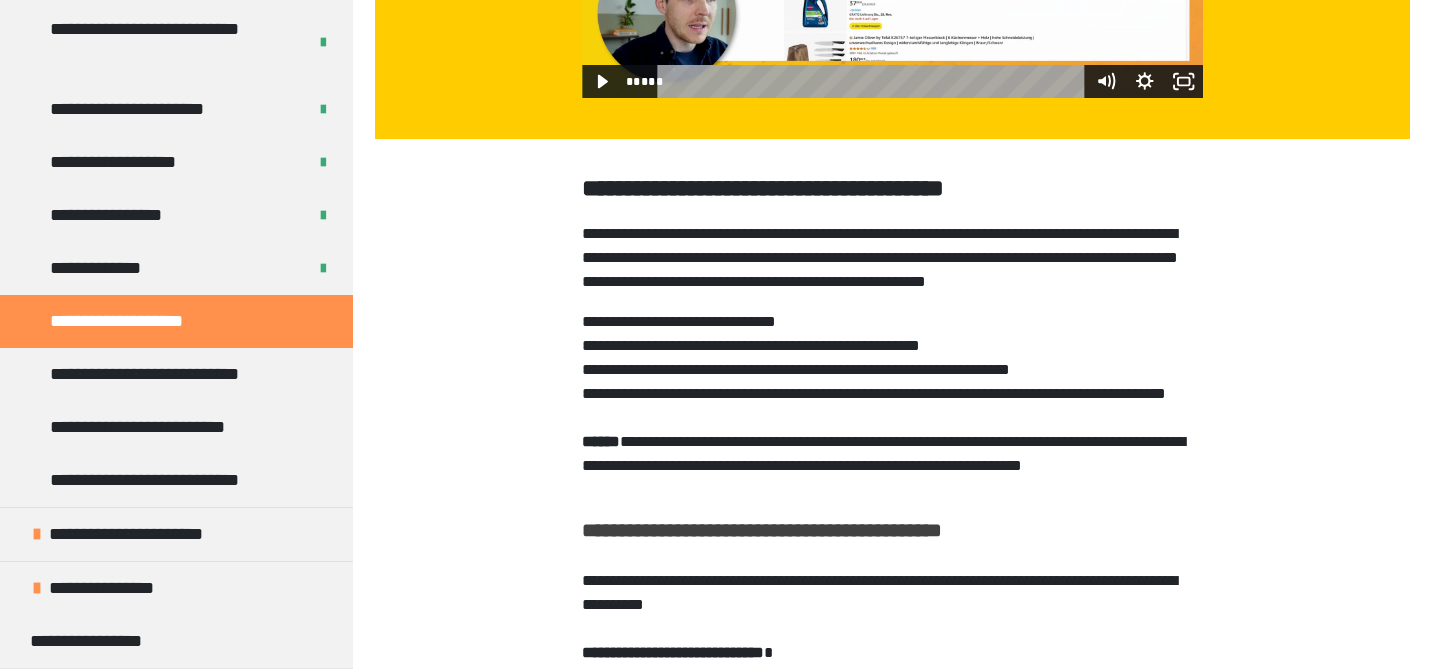 scroll, scrollTop: 0, scrollLeft: 0, axis: both 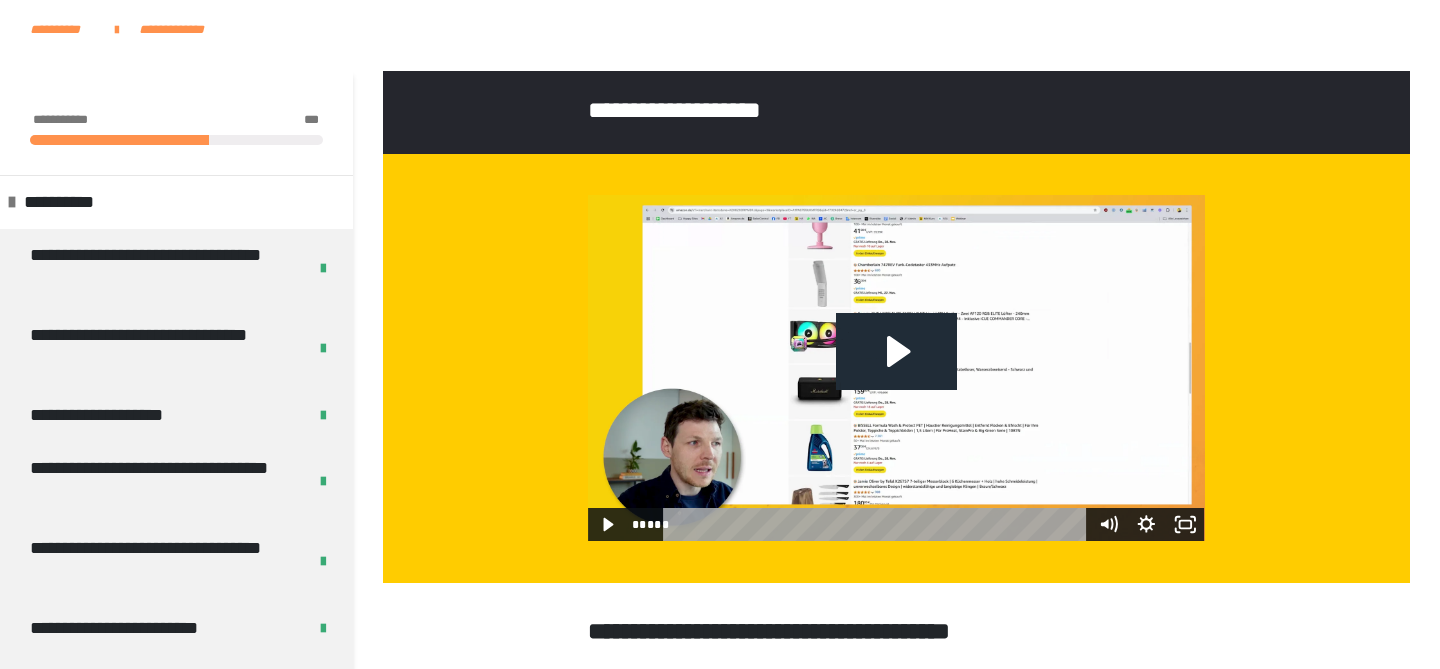 click 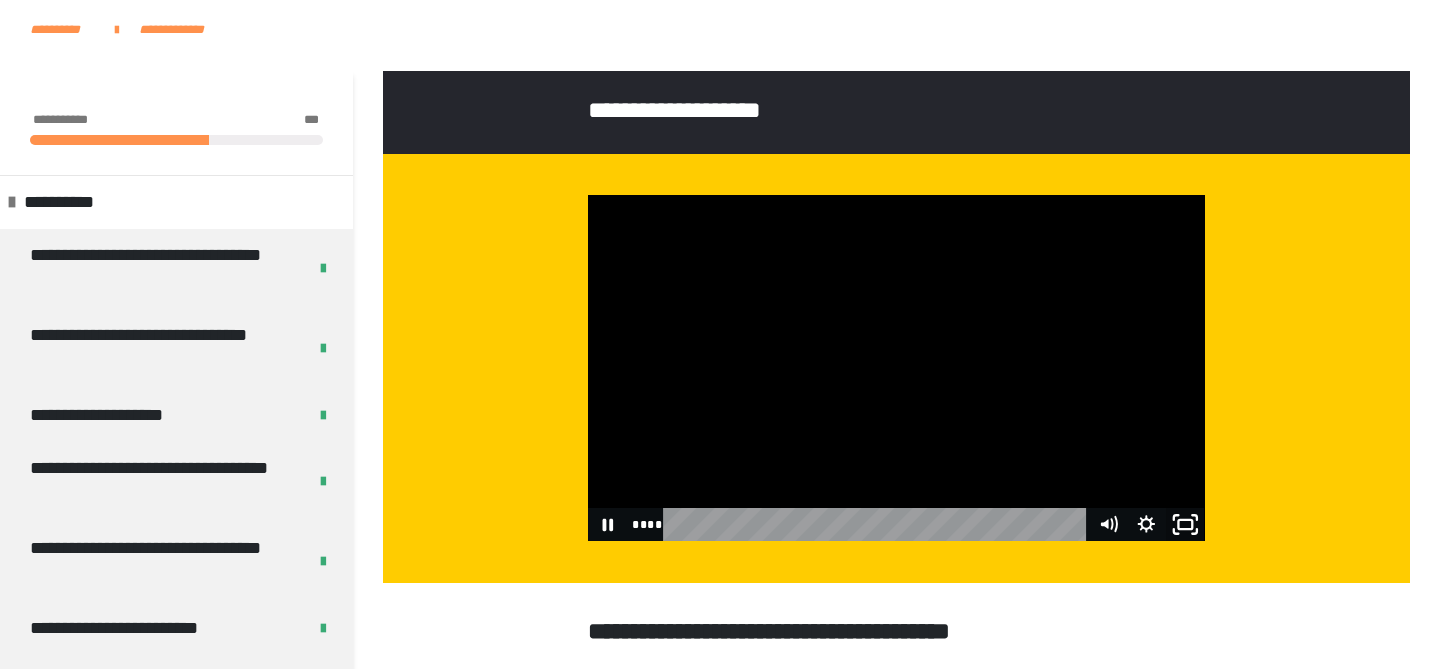 click 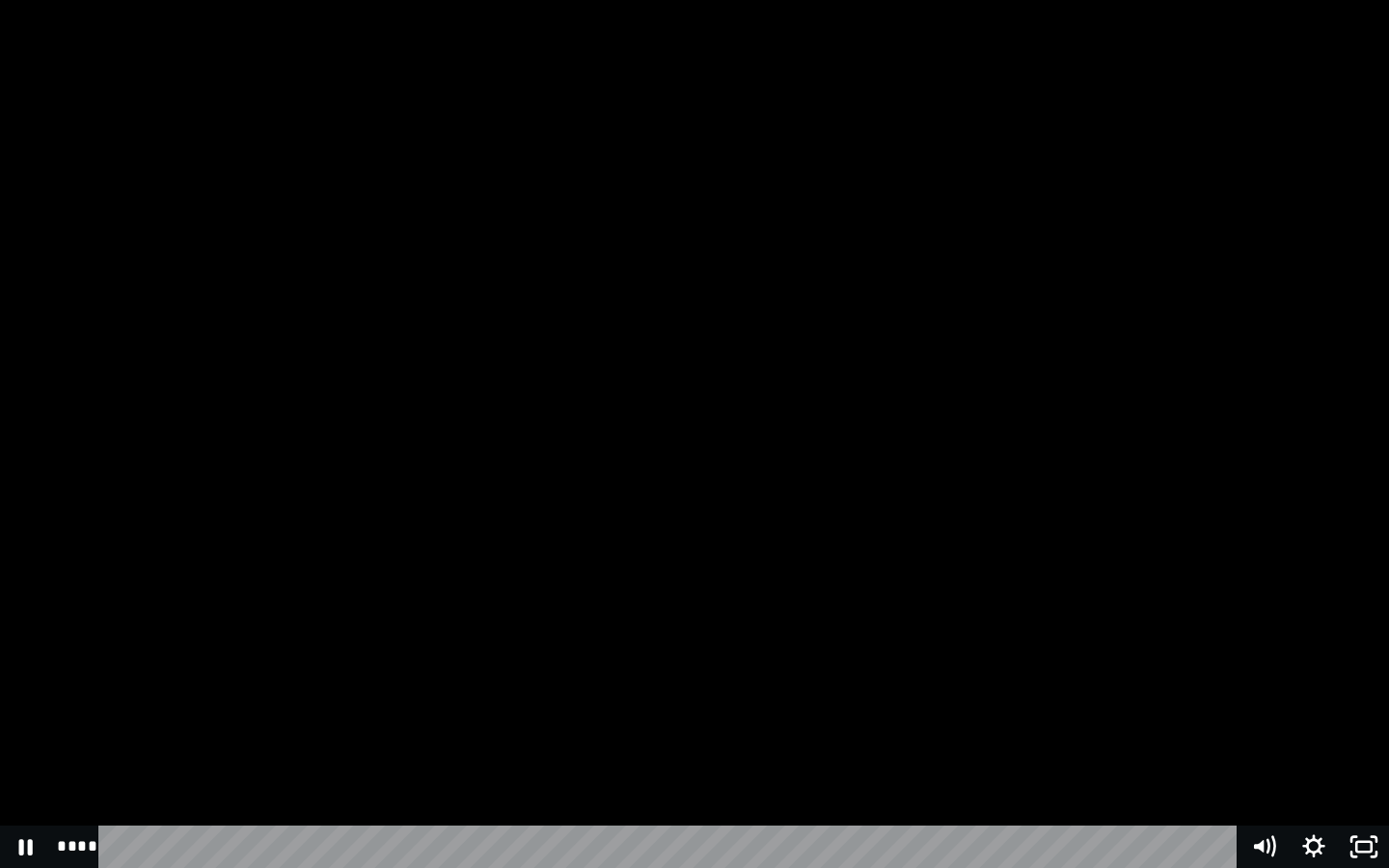 click at bounding box center (694, 434) 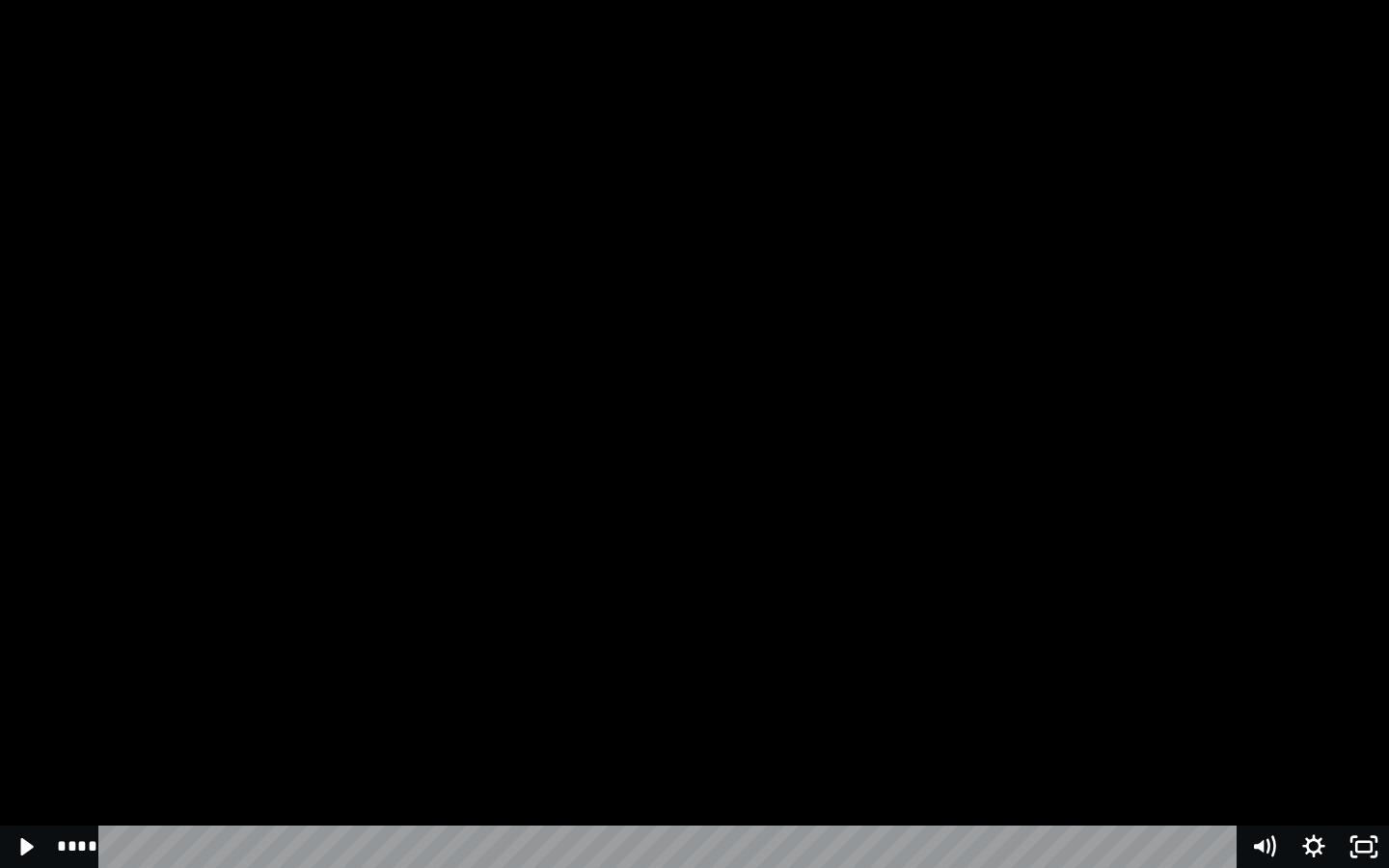 click at bounding box center (694, 434) 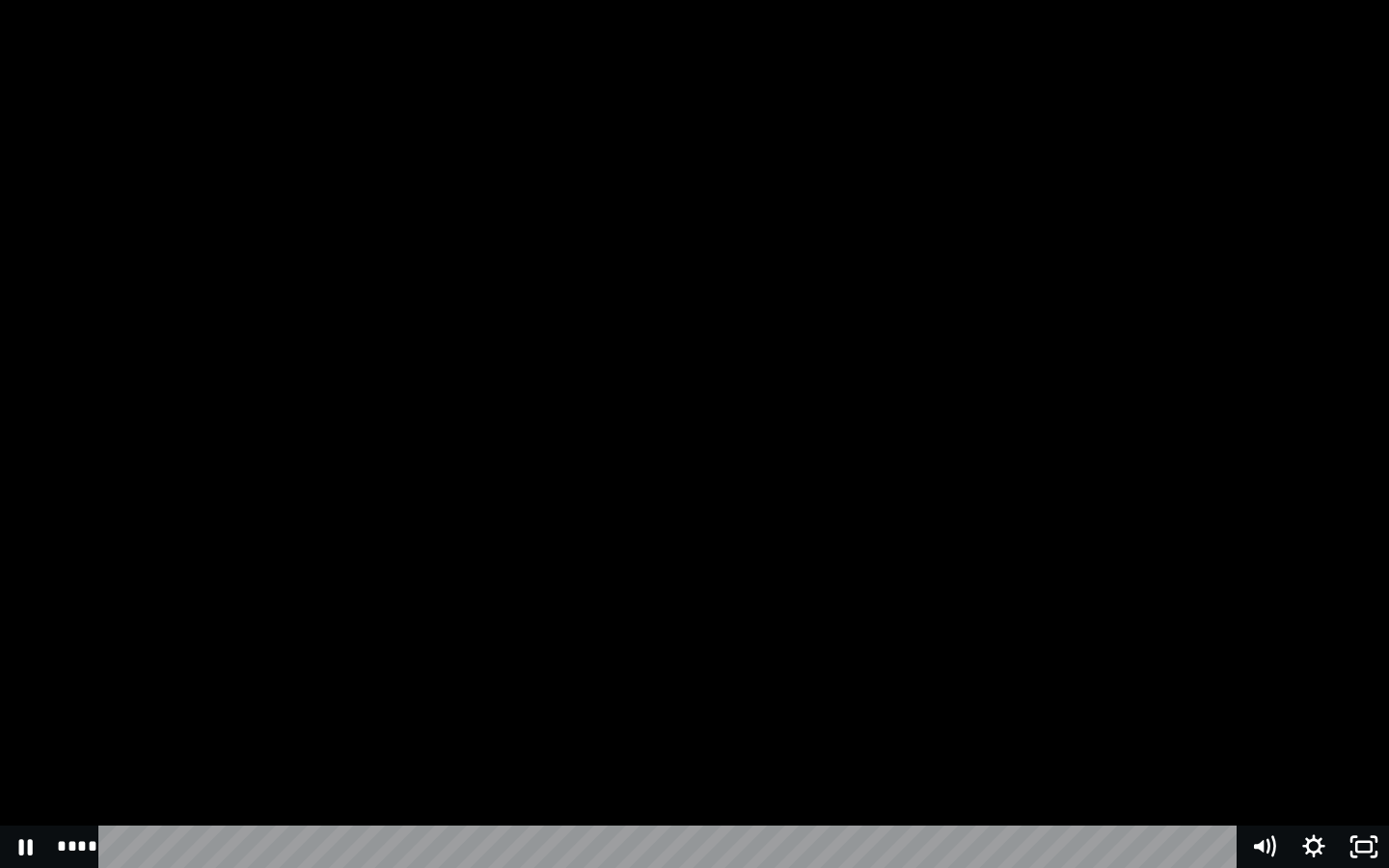 click at bounding box center (694, 434) 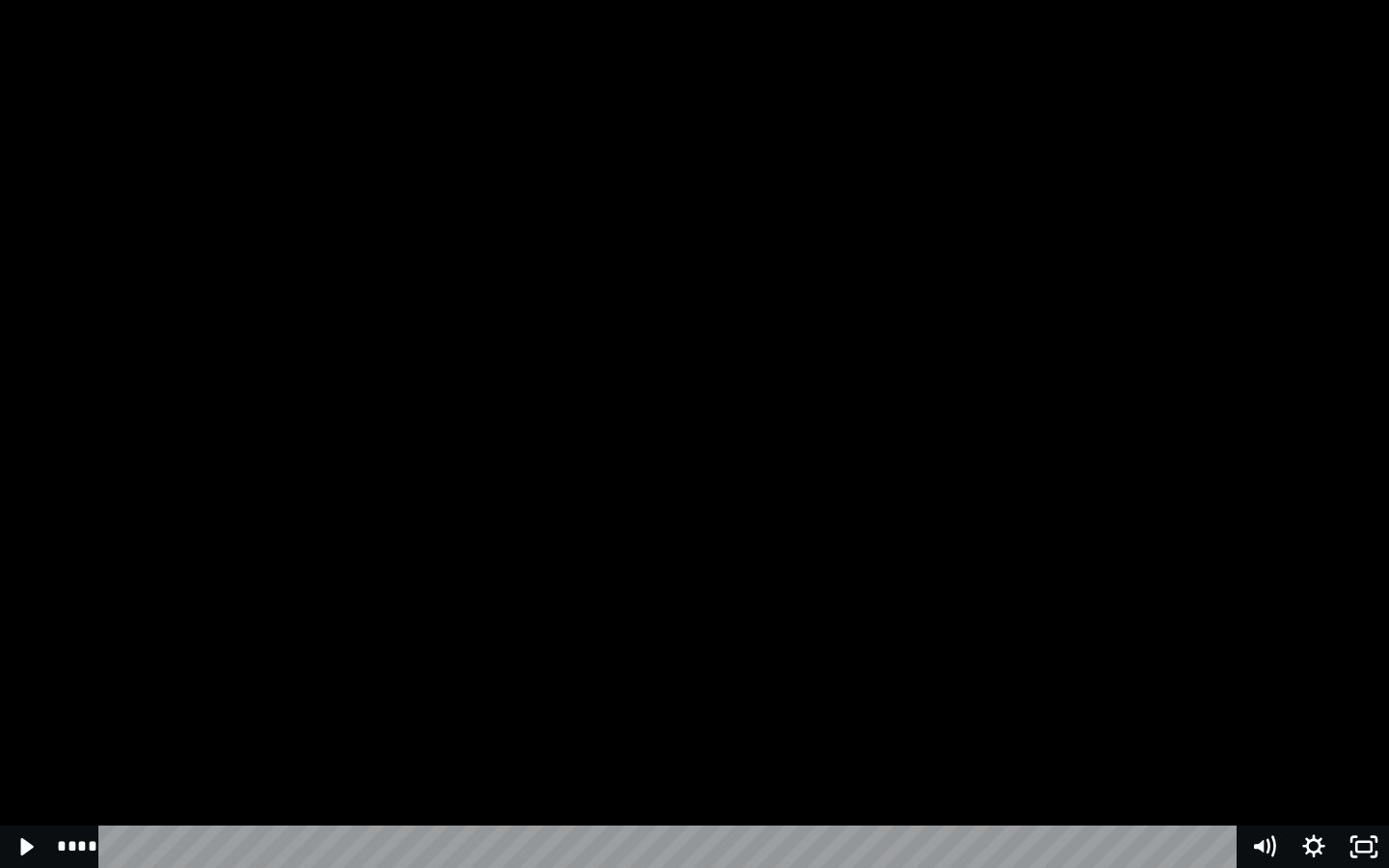 click at bounding box center (694, 434) 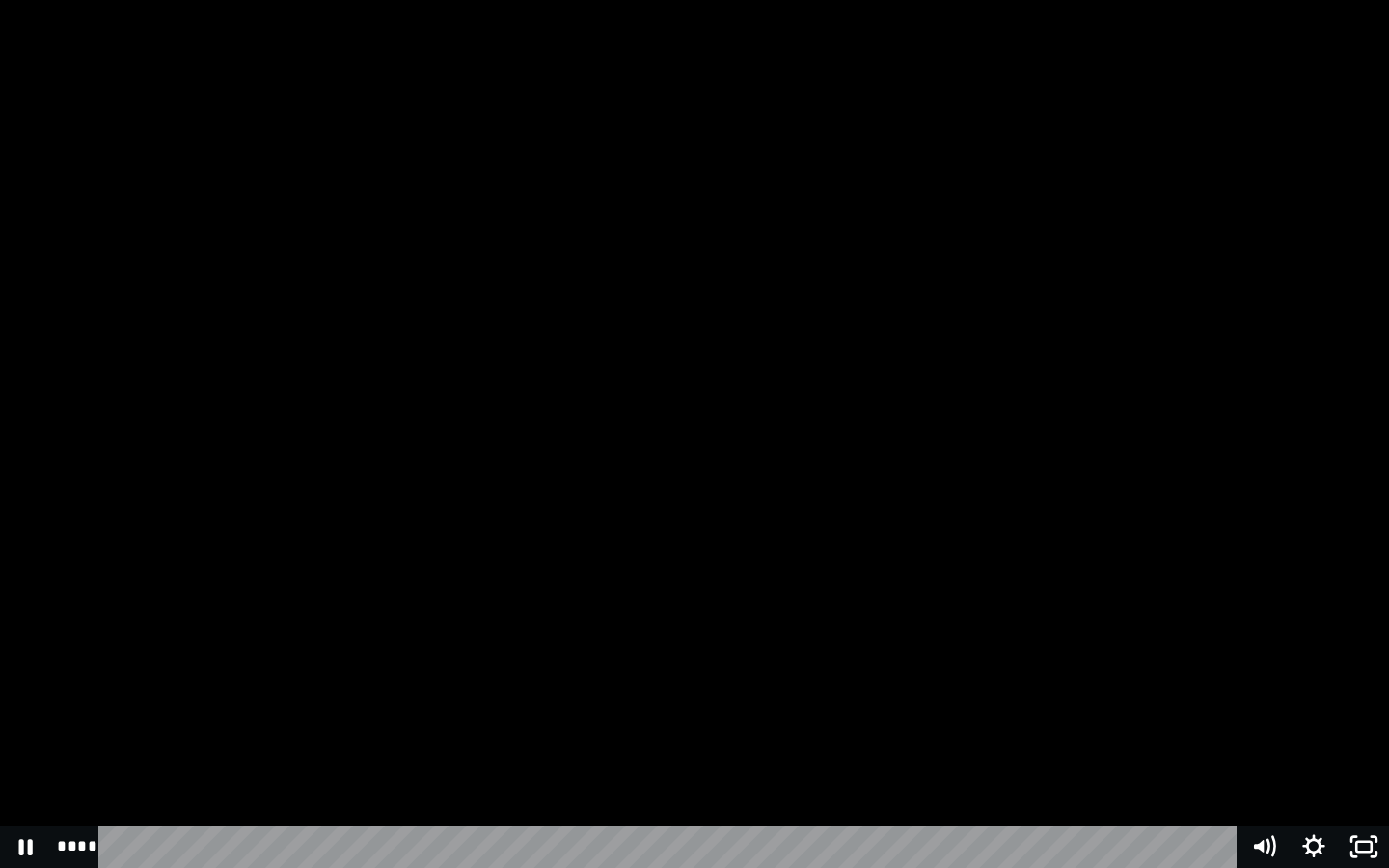 click at bounding box center [694, 434] 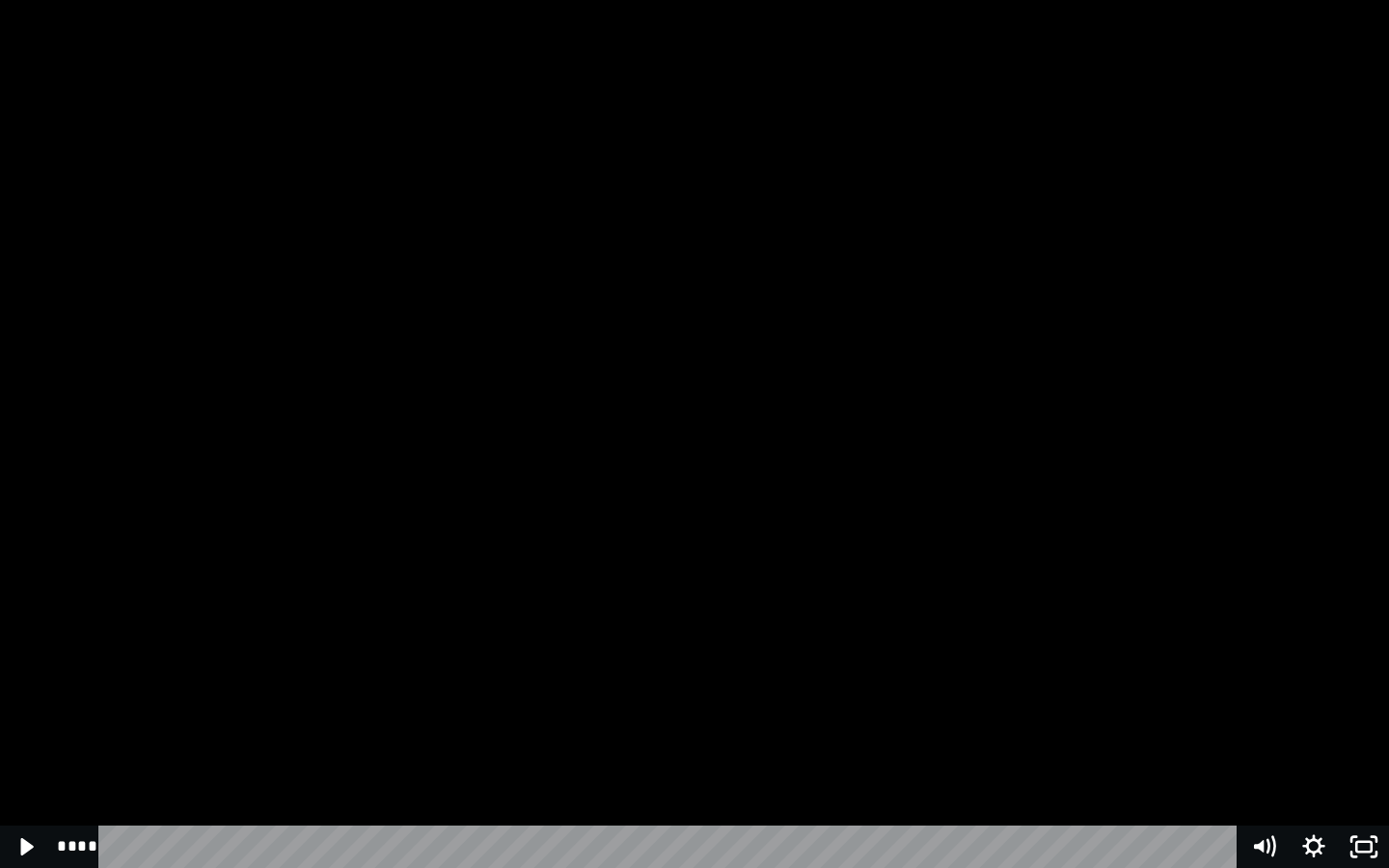click at bounding box center [694, 434] 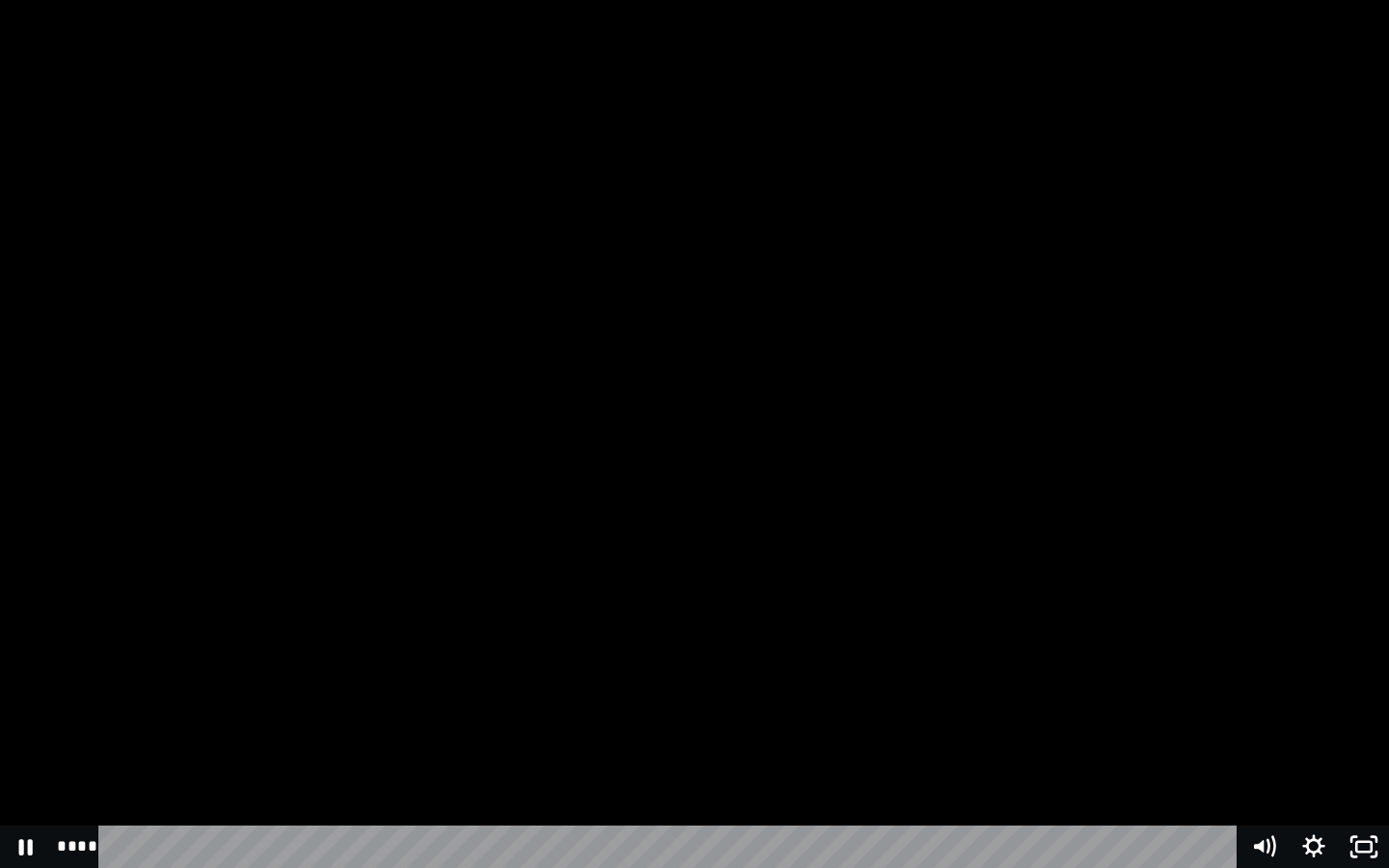 click at bounding box center [694, 434] 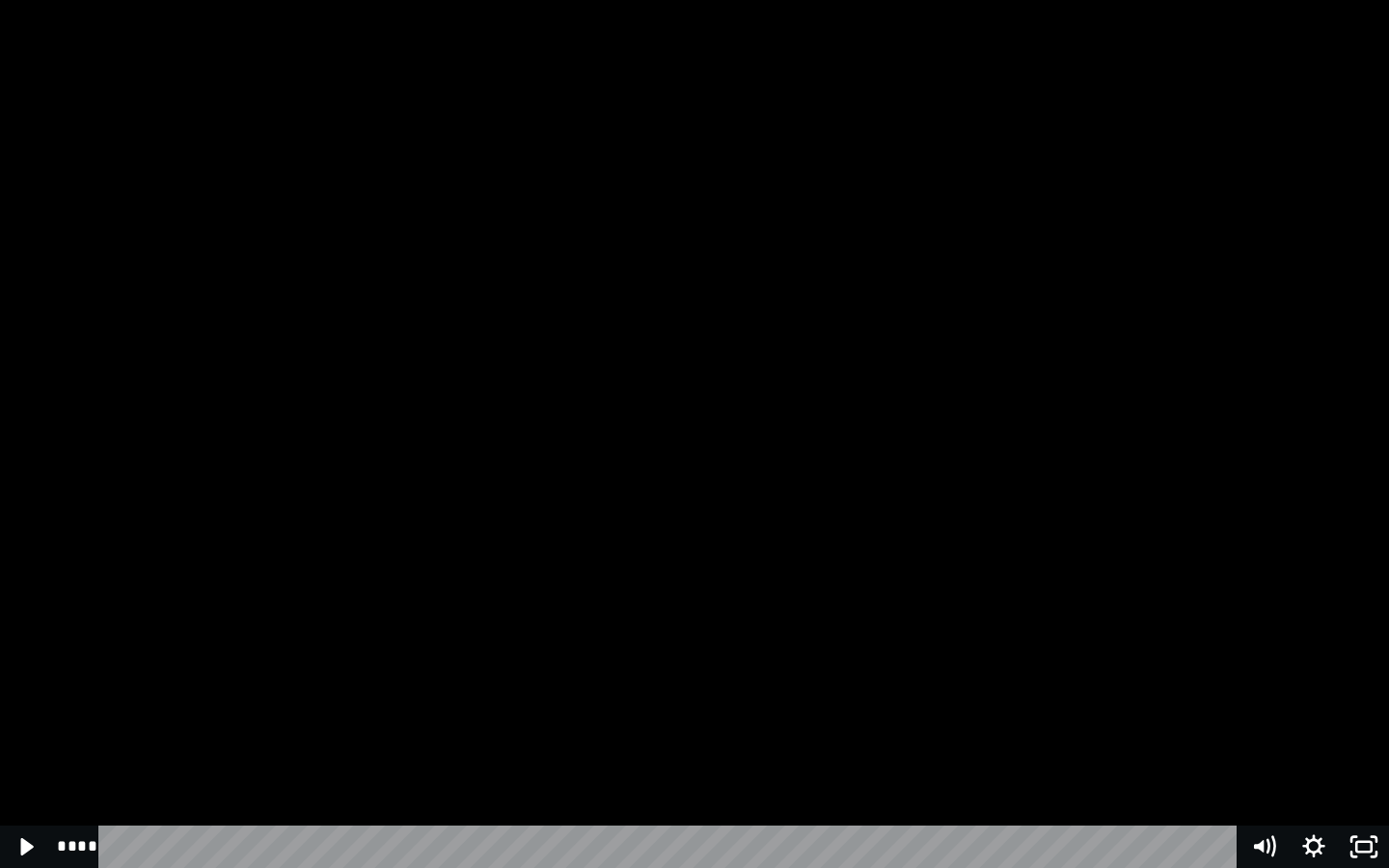 click at bounding box center (694, 434) 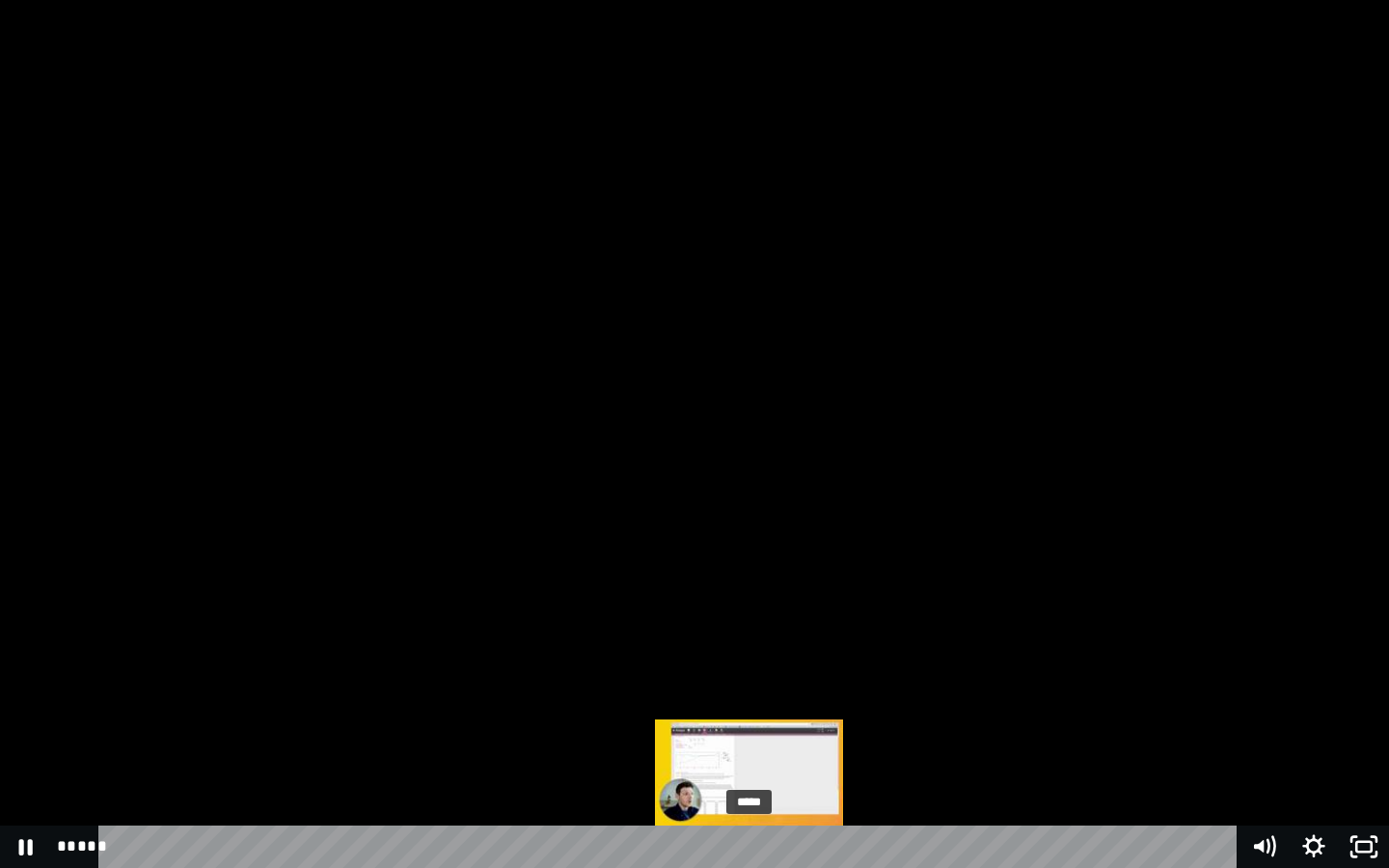 click on "*****" at bounding box center [671, 847] 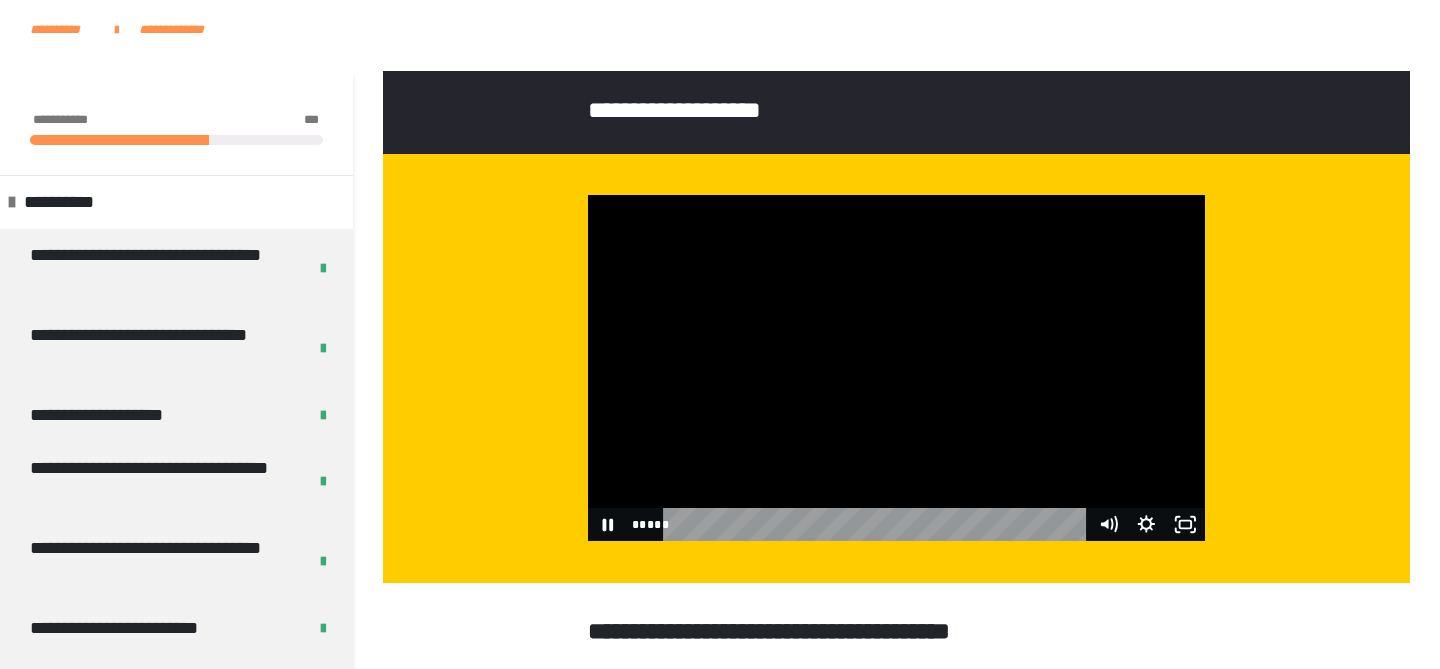 click at bounding box center (896, 368) 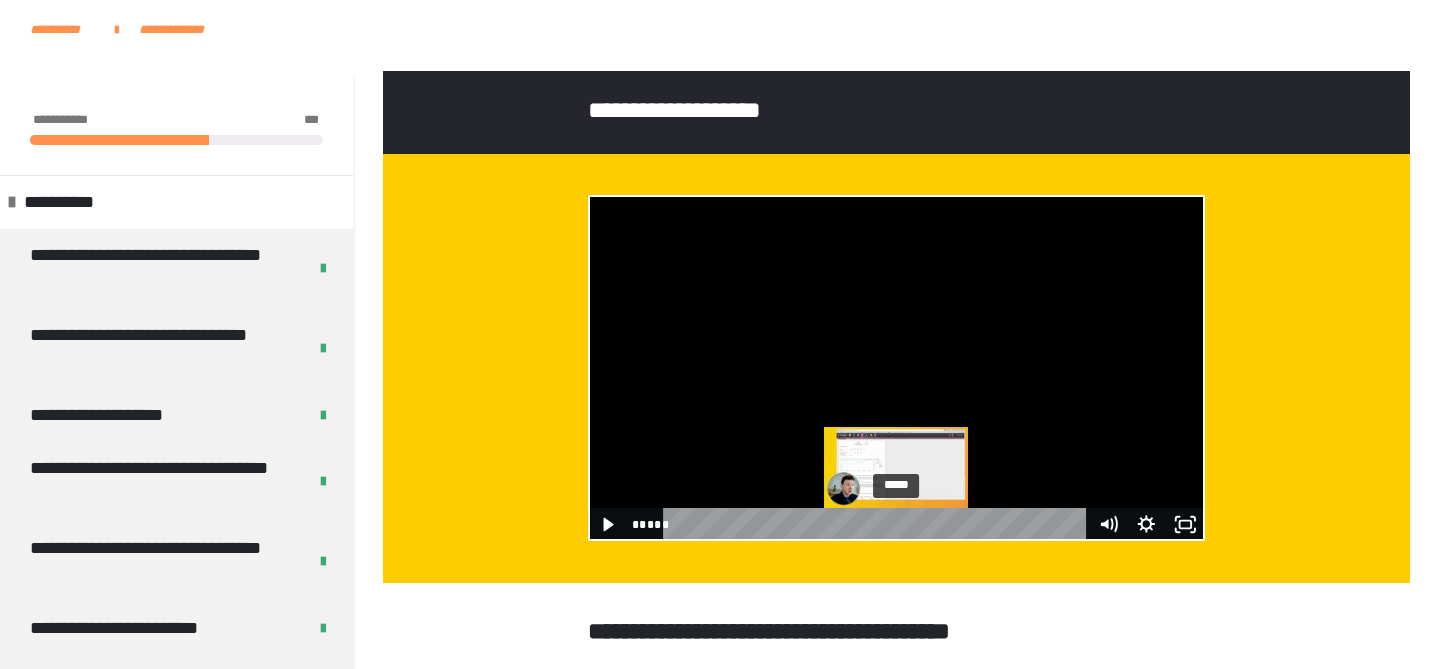 click on "*****" at bounding box center (878, 524) 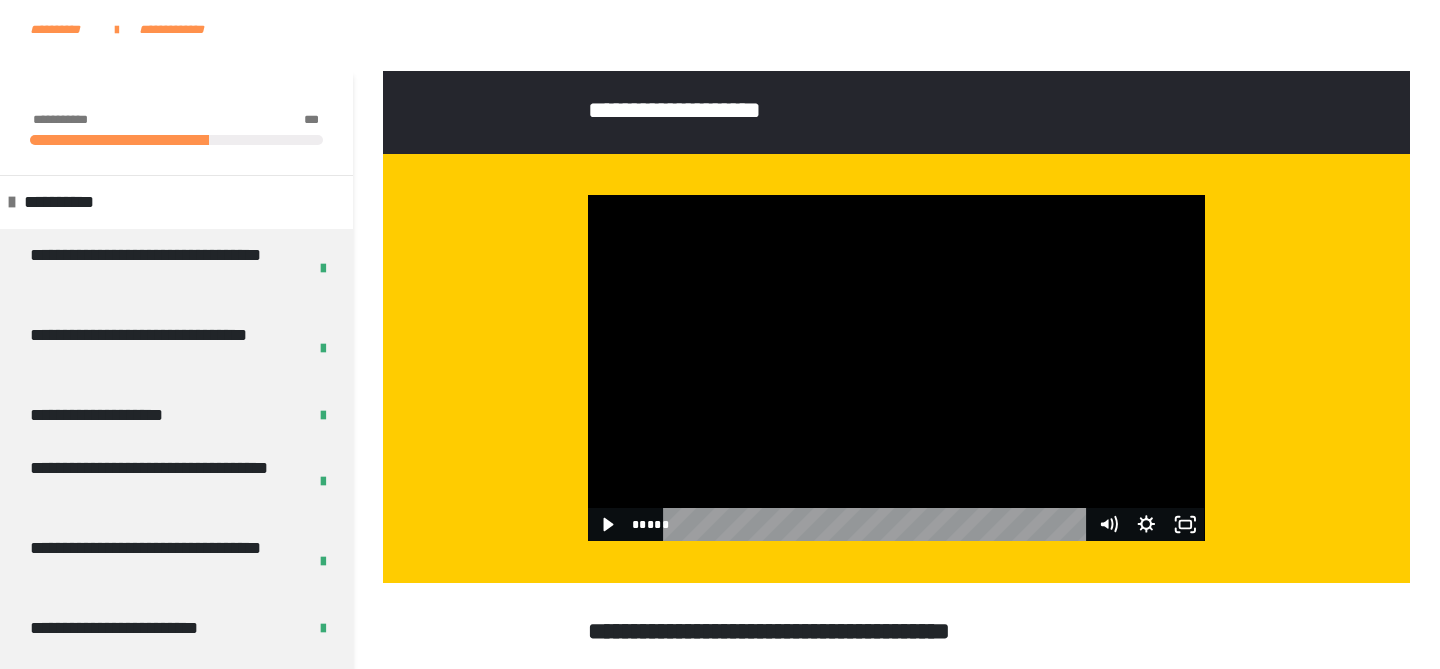click at bounding box center (896, 368) 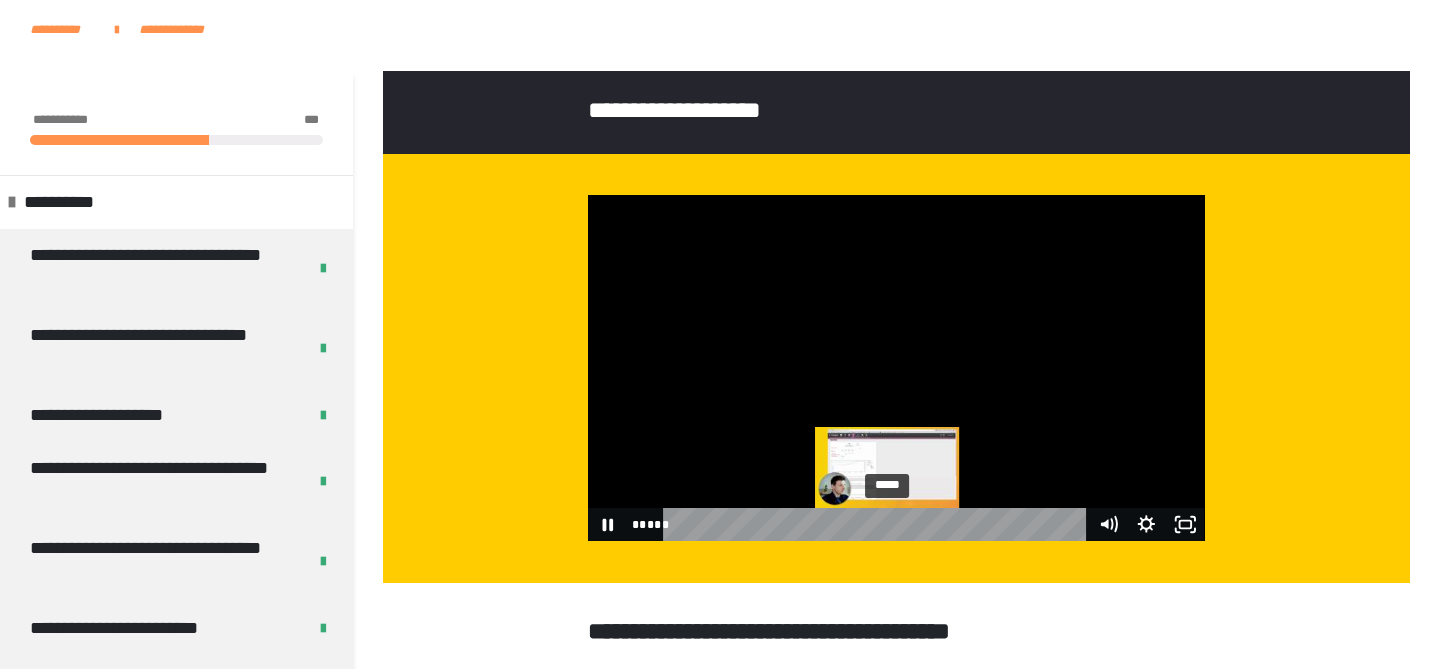 click on "*****" at bounding box center [878, 524] 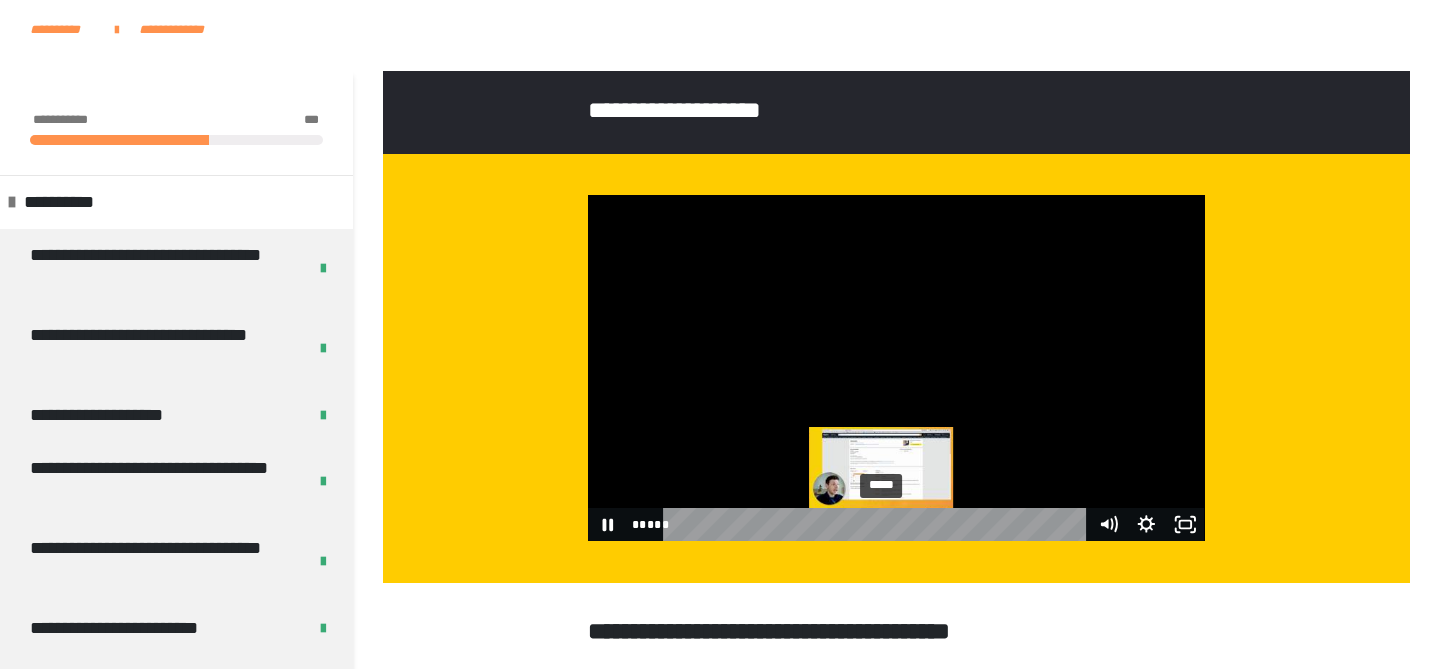 click at bounding box center [887, 525] 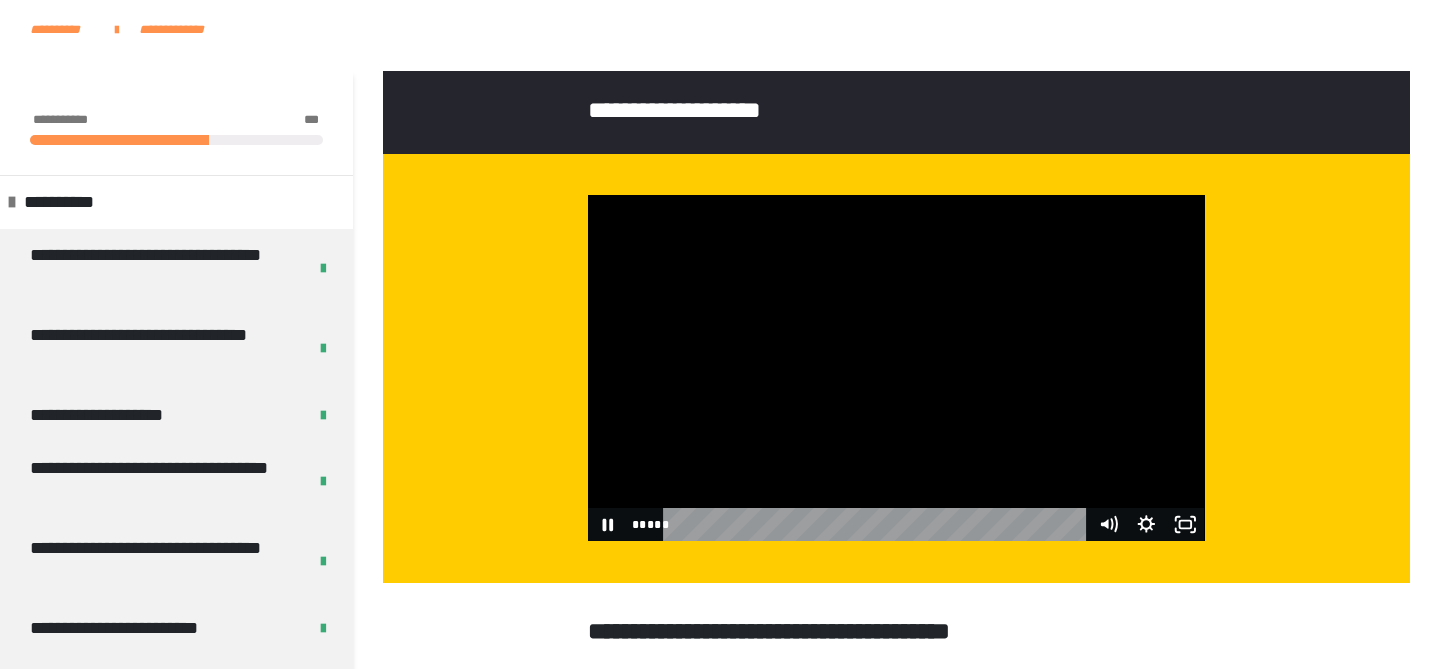 click at bounding box center (896, 368) 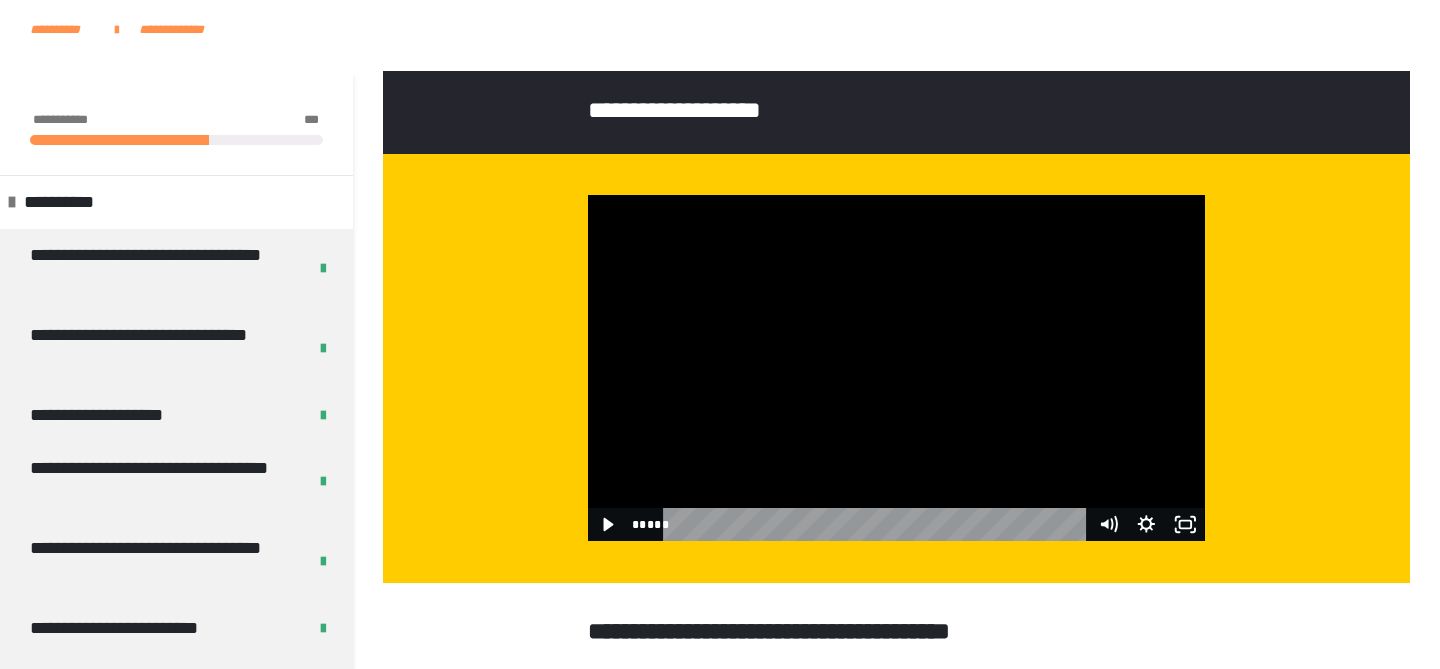 click at bounding box center [896, 368] 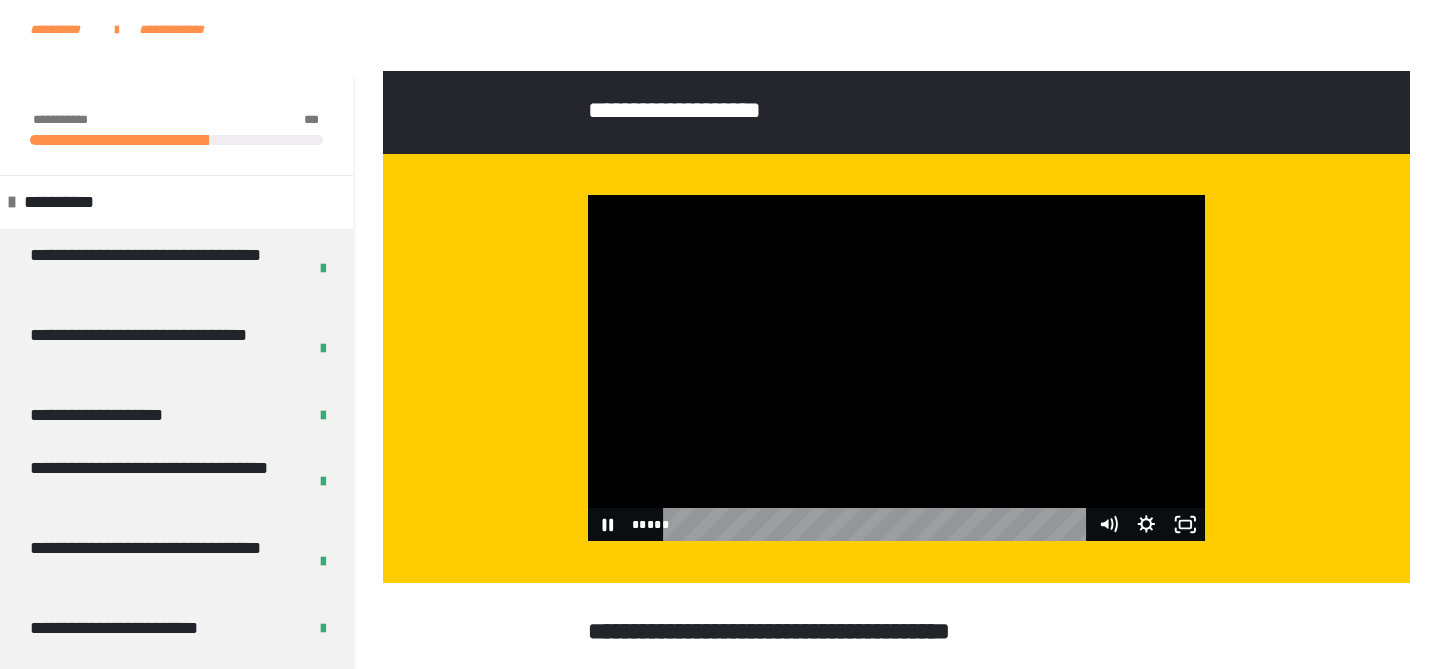 click at bounding box center (896, 368) 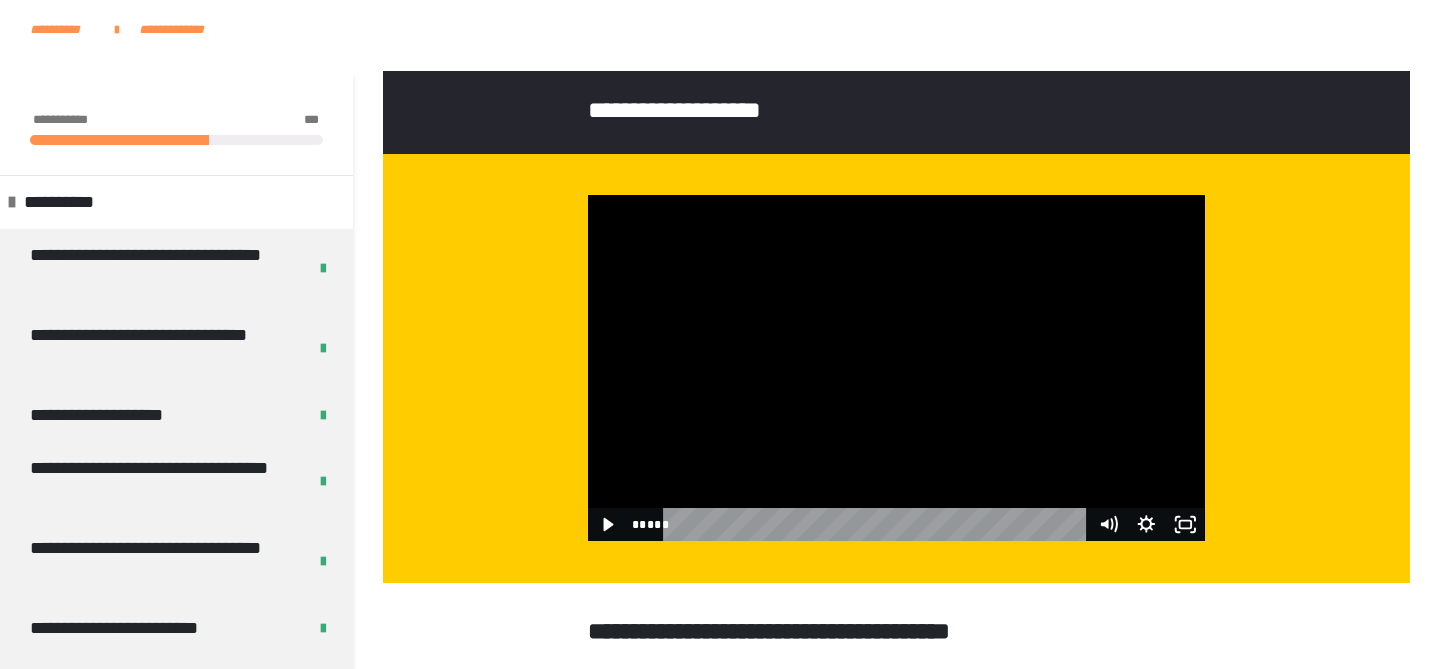 click at bounding box center [896, 368] 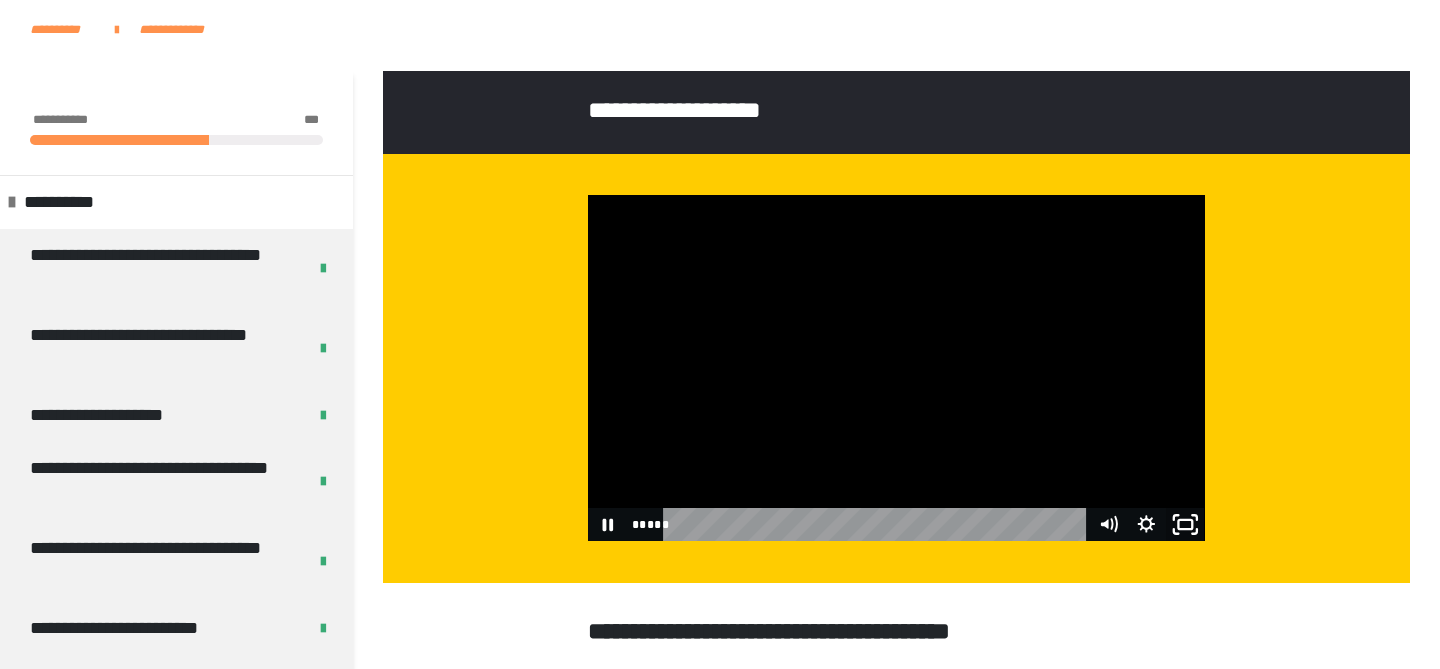 click 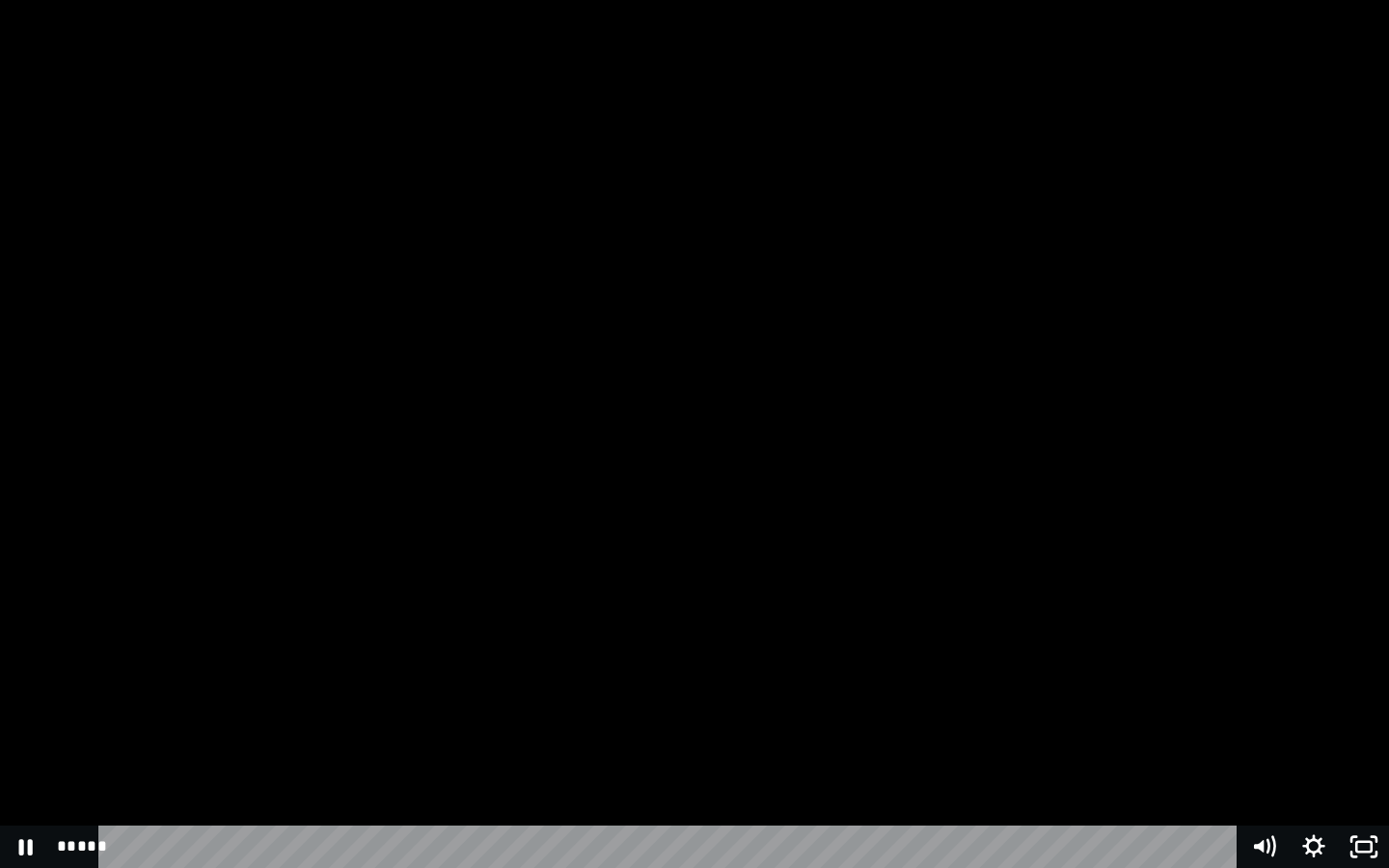 click at bounding box center (694, 434) 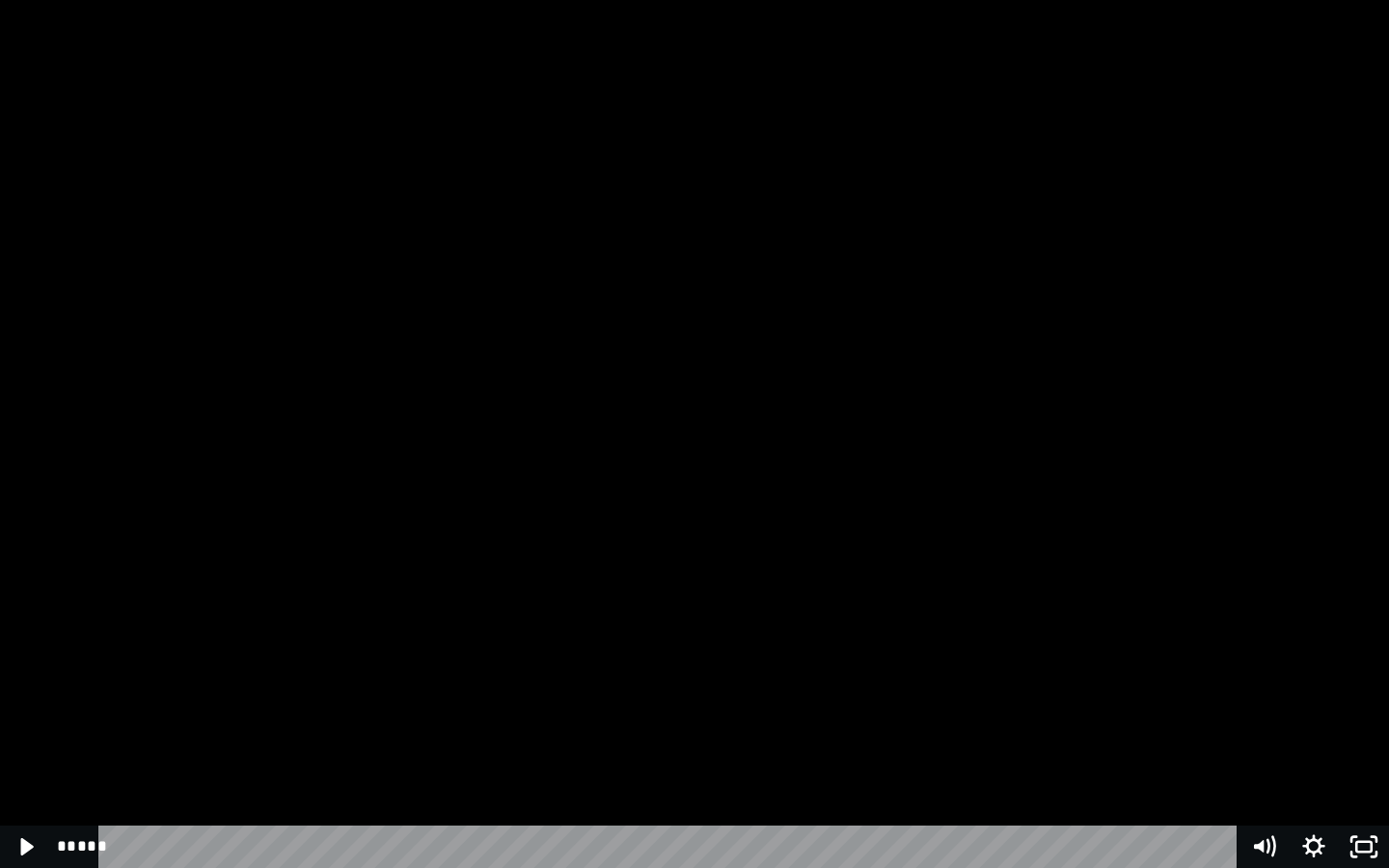 click at bounding box center (694, 434) 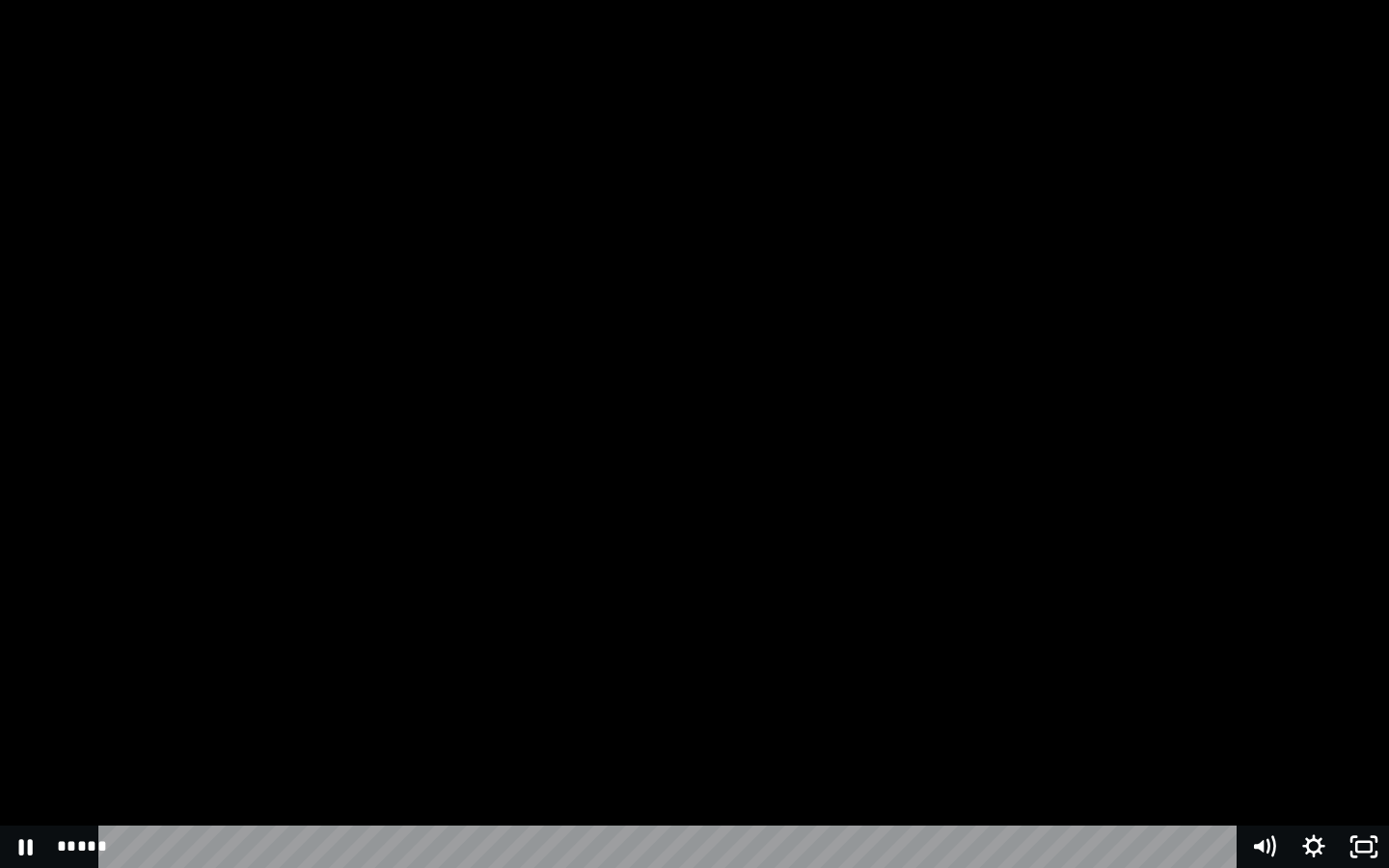 click at bounding box center (694, 434) 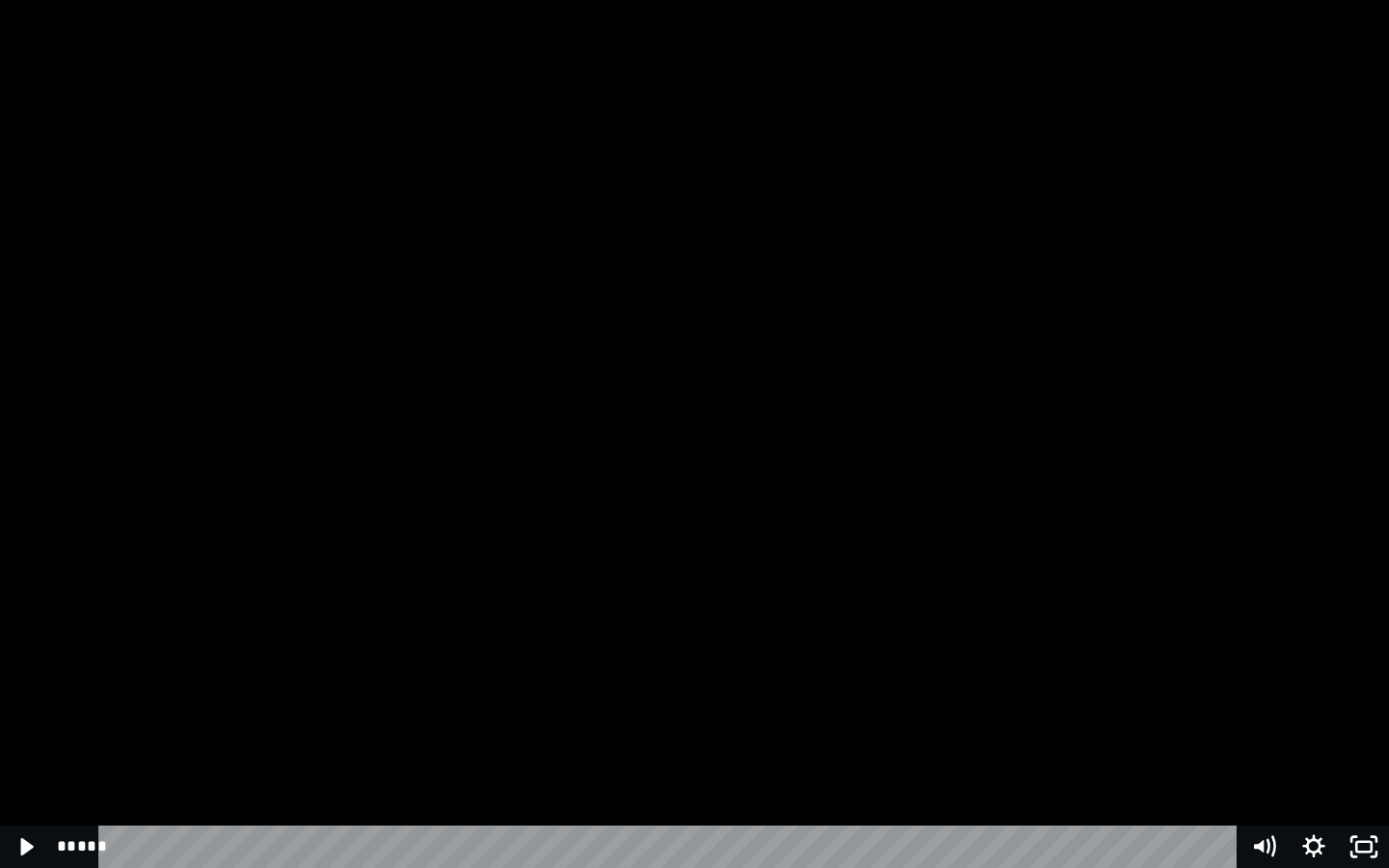 click at bounding box center (694, 434) 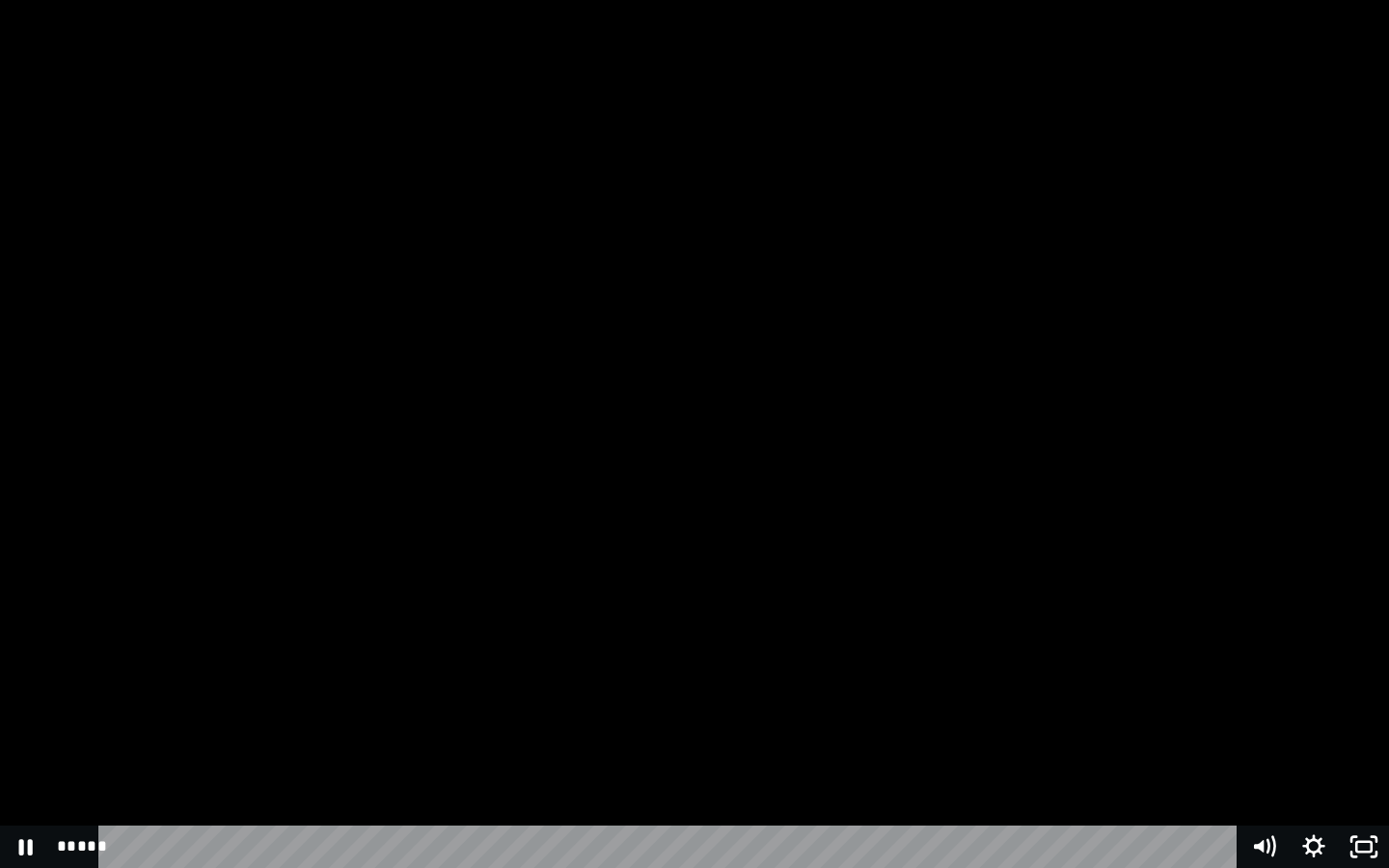 click at bounding box center [694, 434] 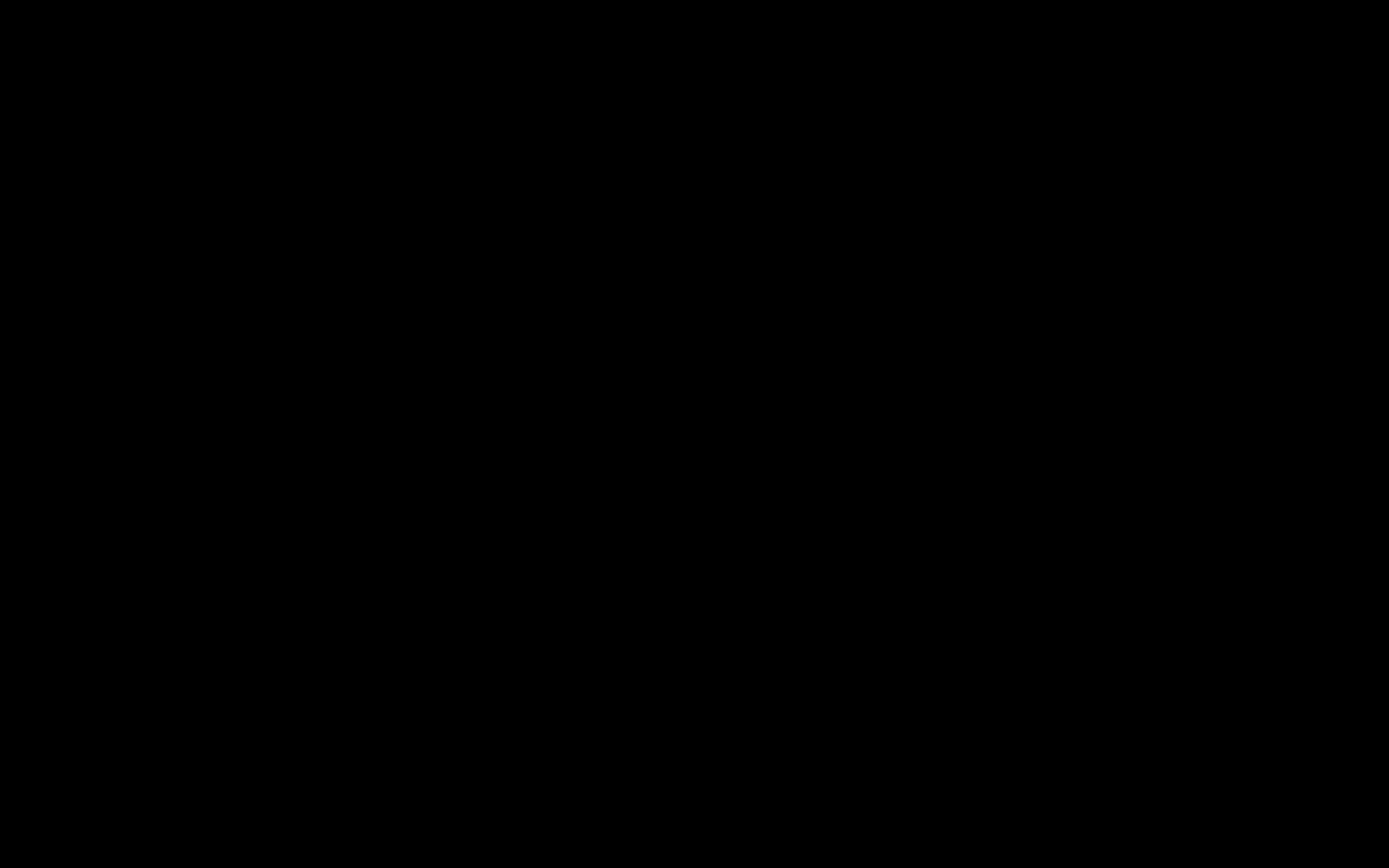 click at bounding box center [694, 434] 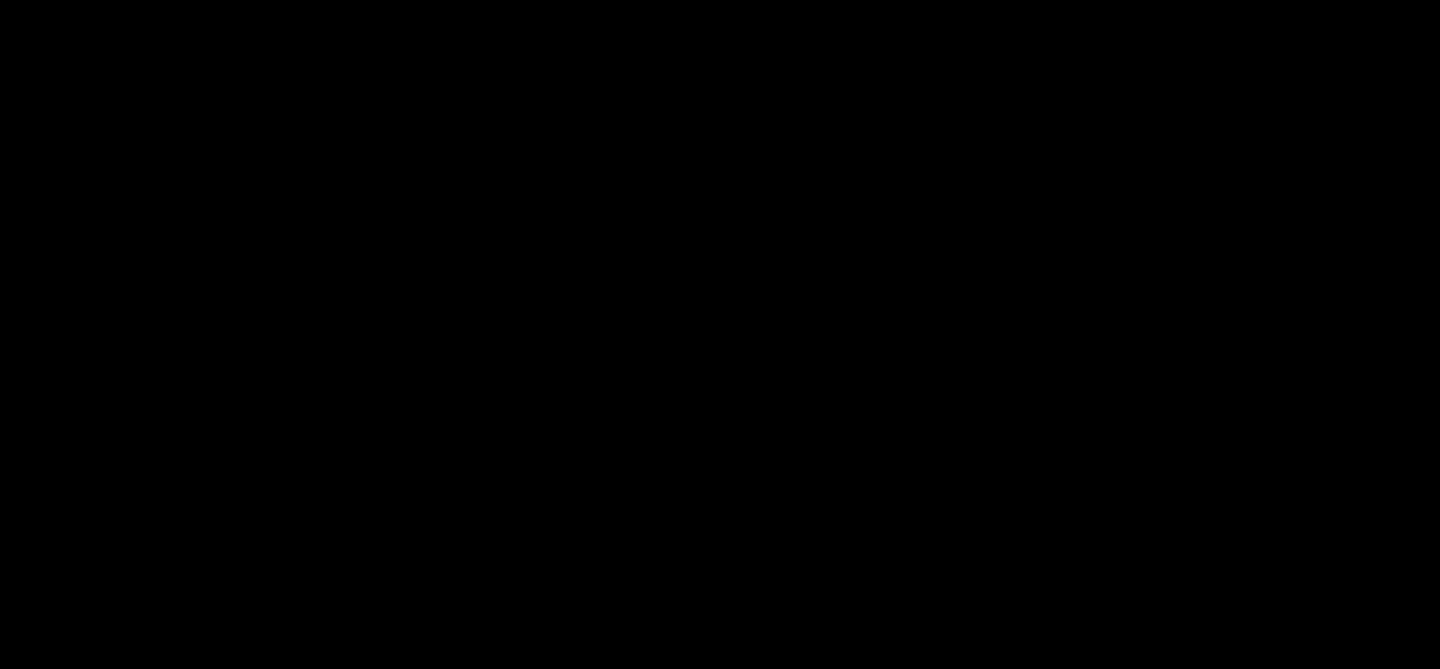 scroll, scrollTop: 2489, scrollLeft: 0, axis: vertical 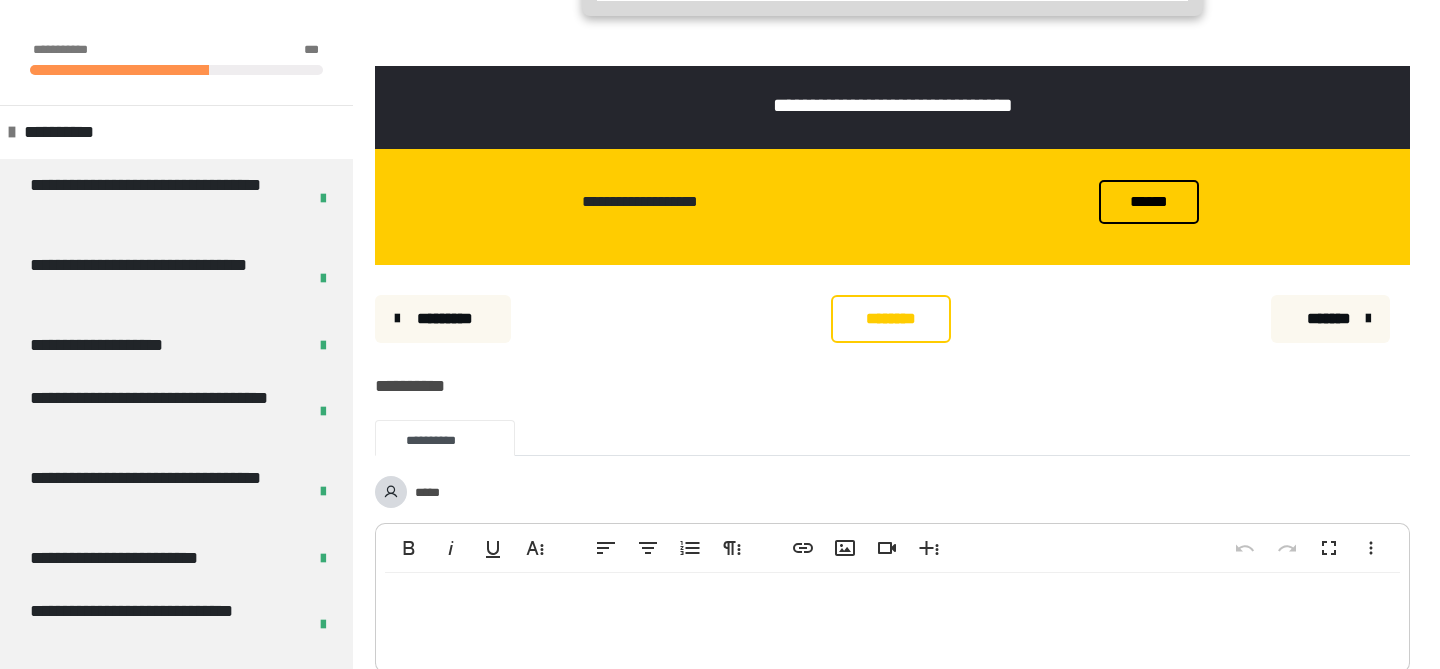 click on "********" at bounding box center [891, 319] 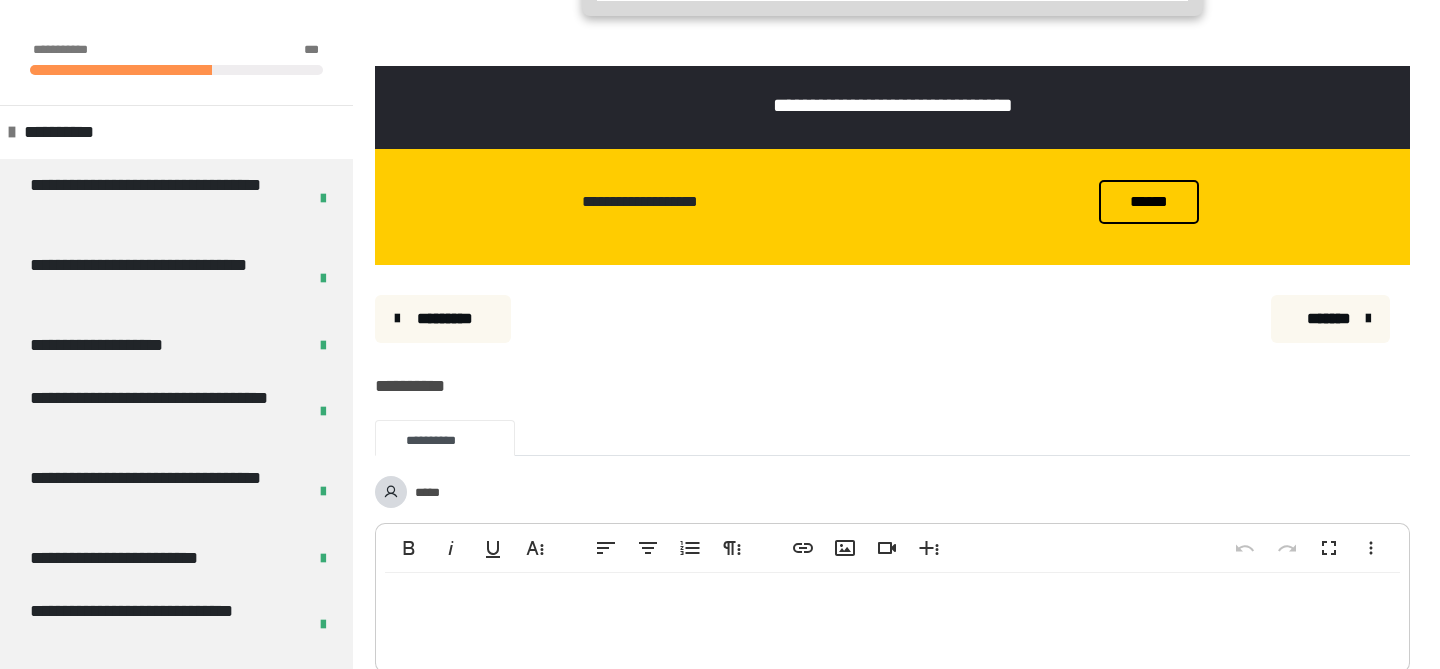 click on "*******" at bounding box center [1328, 319] 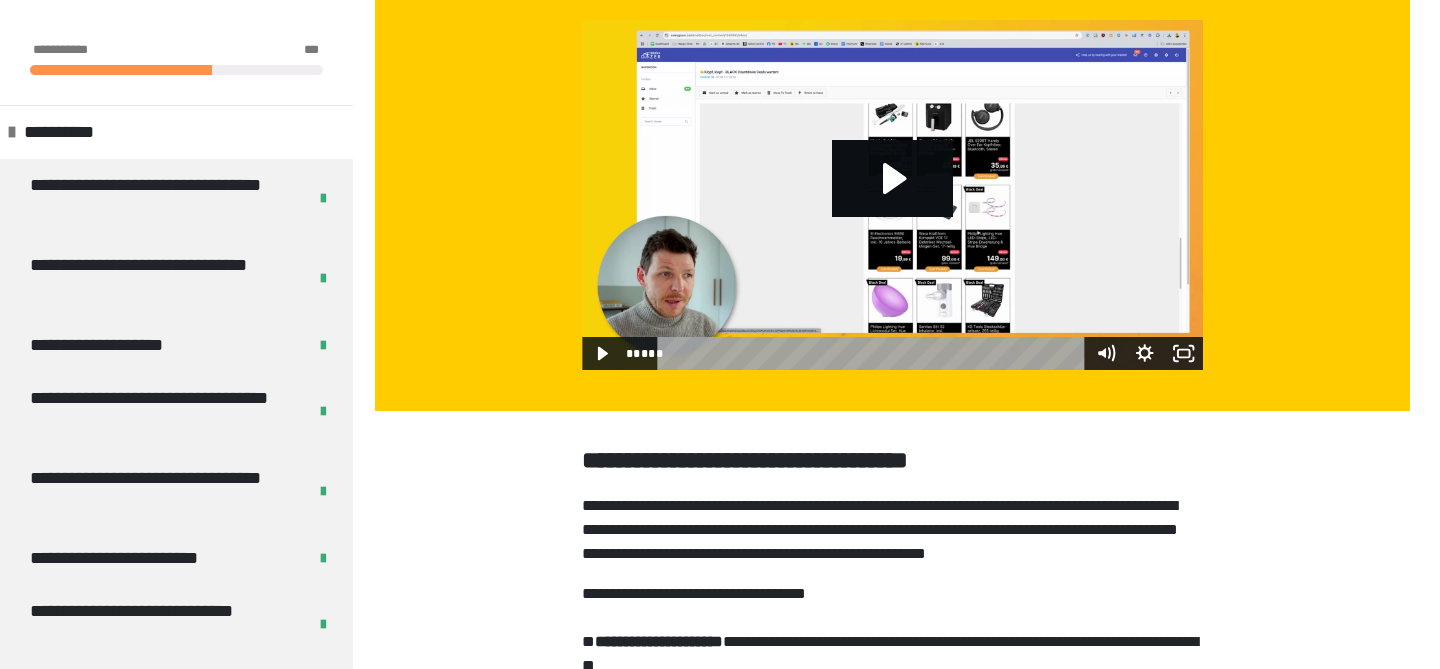 scroll, scrollTop: 0, scrollLeft: 0, axis: both 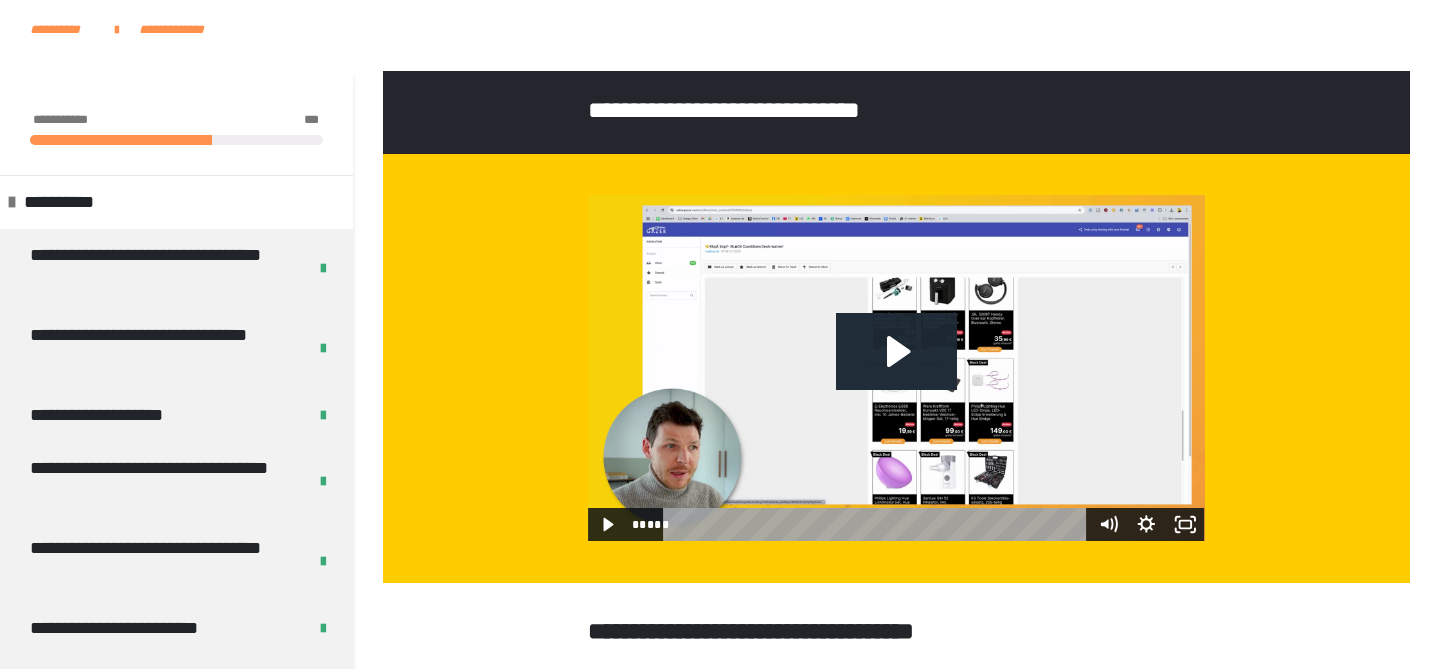click 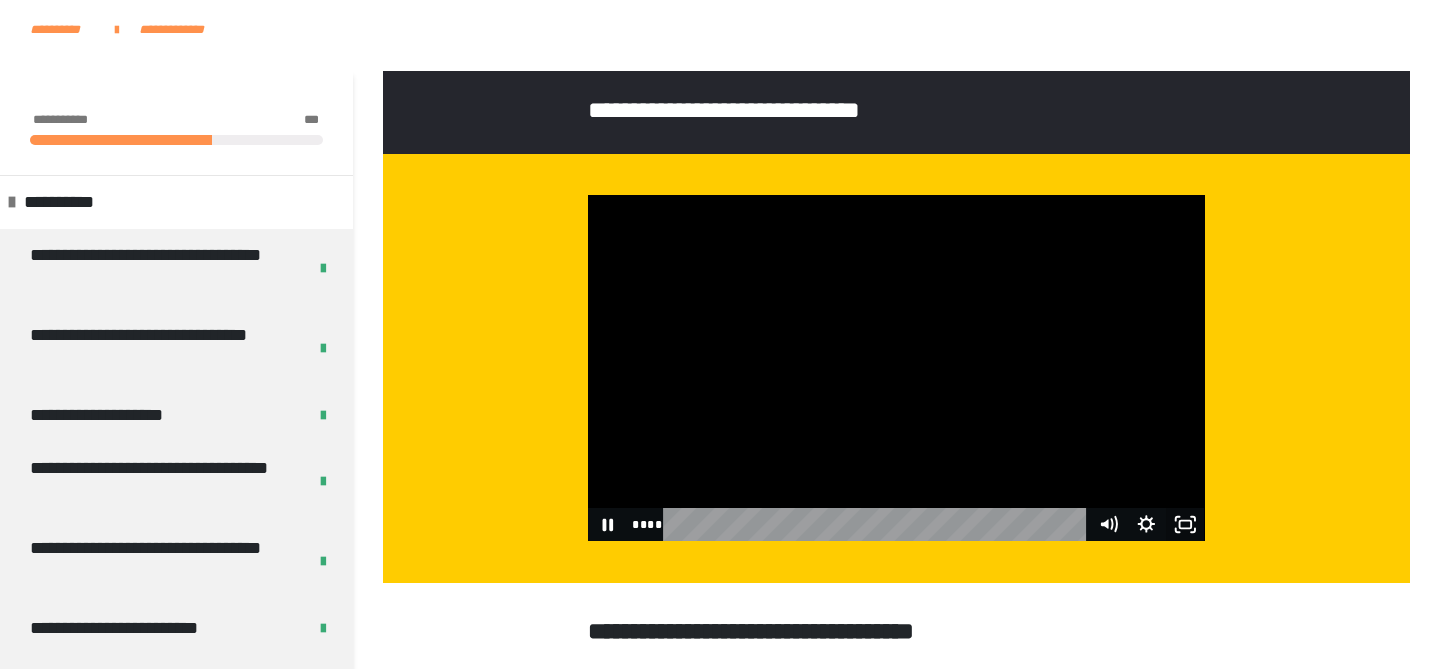 click 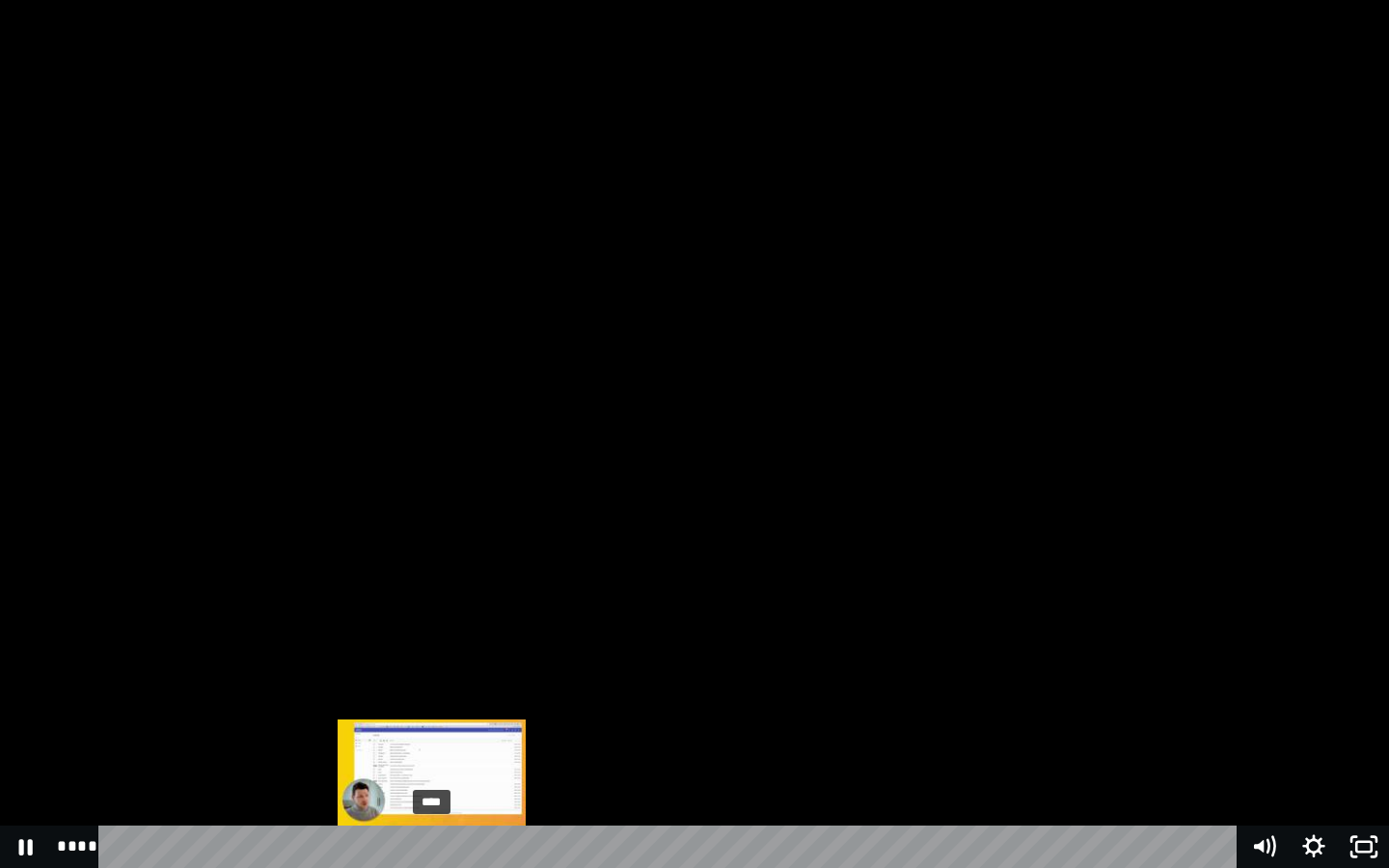 click on "****" at bounding box center [671, 847] 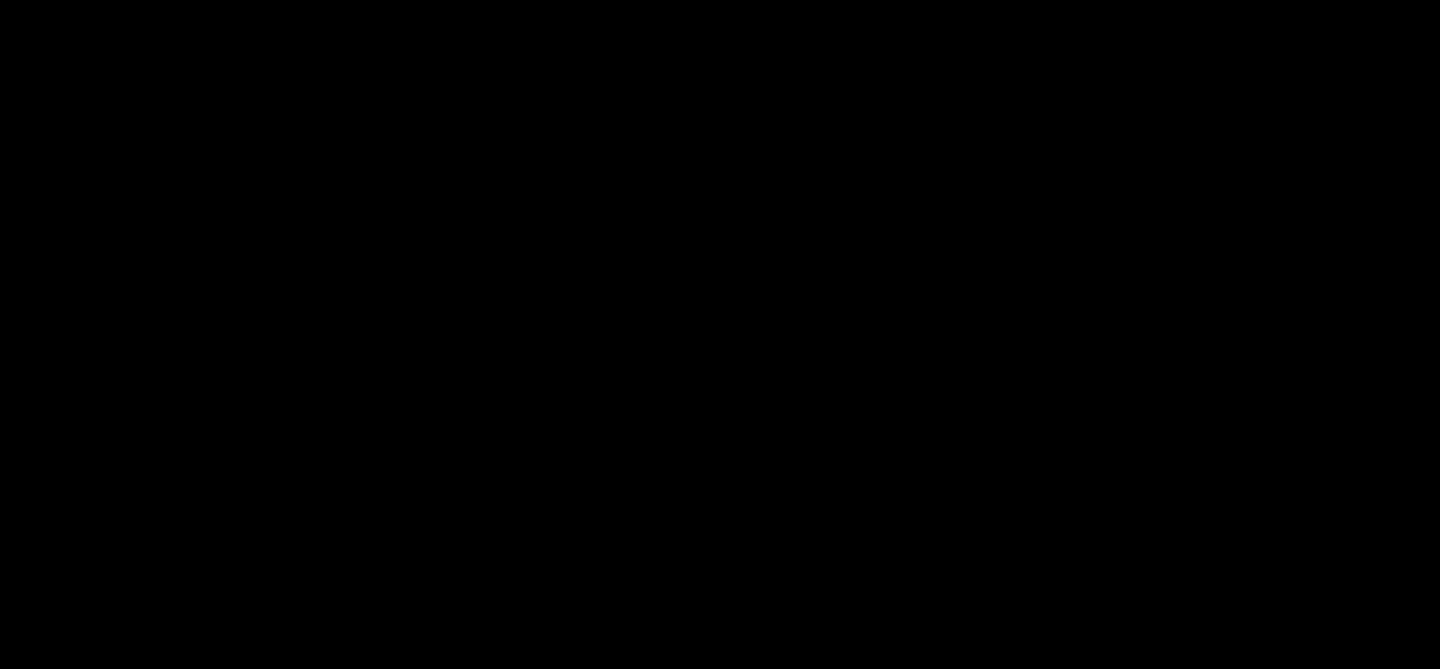 scroll, scrollTop: 1798, scrollLeft: 0, axis: vertical 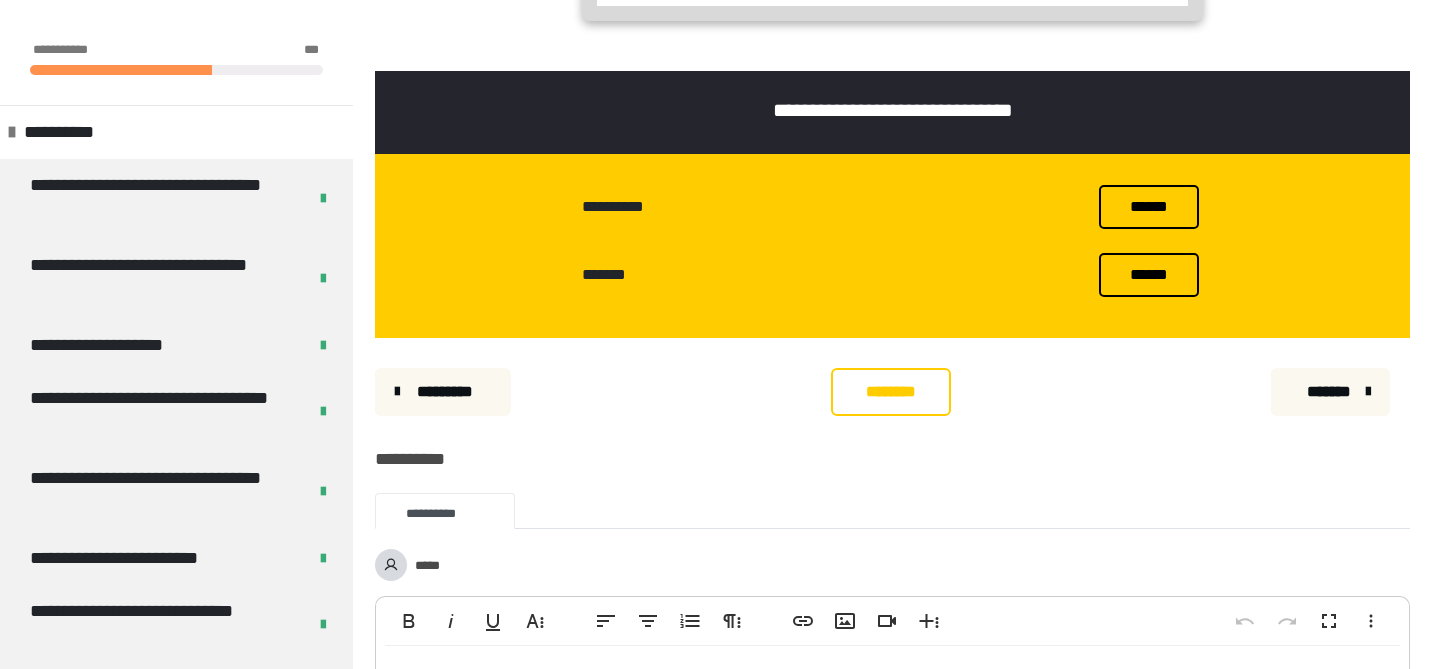 click on "******" at bounding box center [1149, 207] 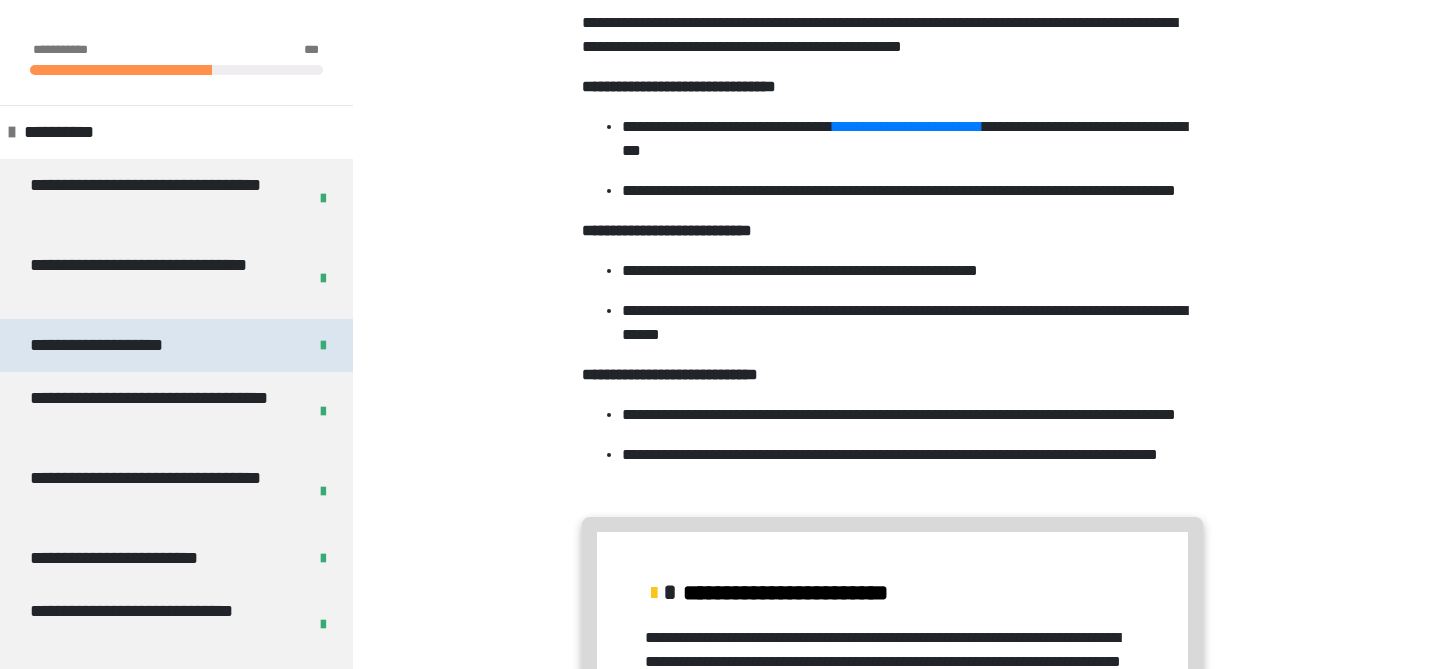 scroll, scrollTop: 1517, scrollLeft: 0, axis: vertical 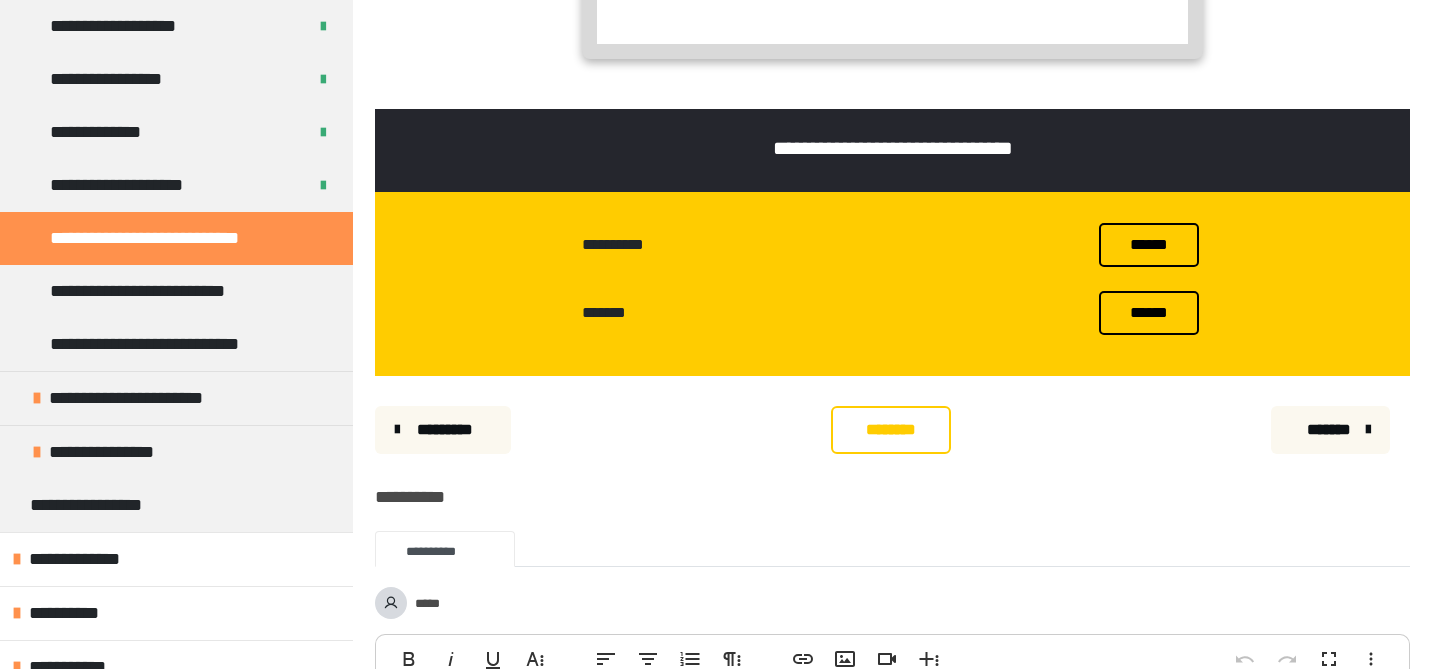 click on "********" at bounding box center (891, 430) 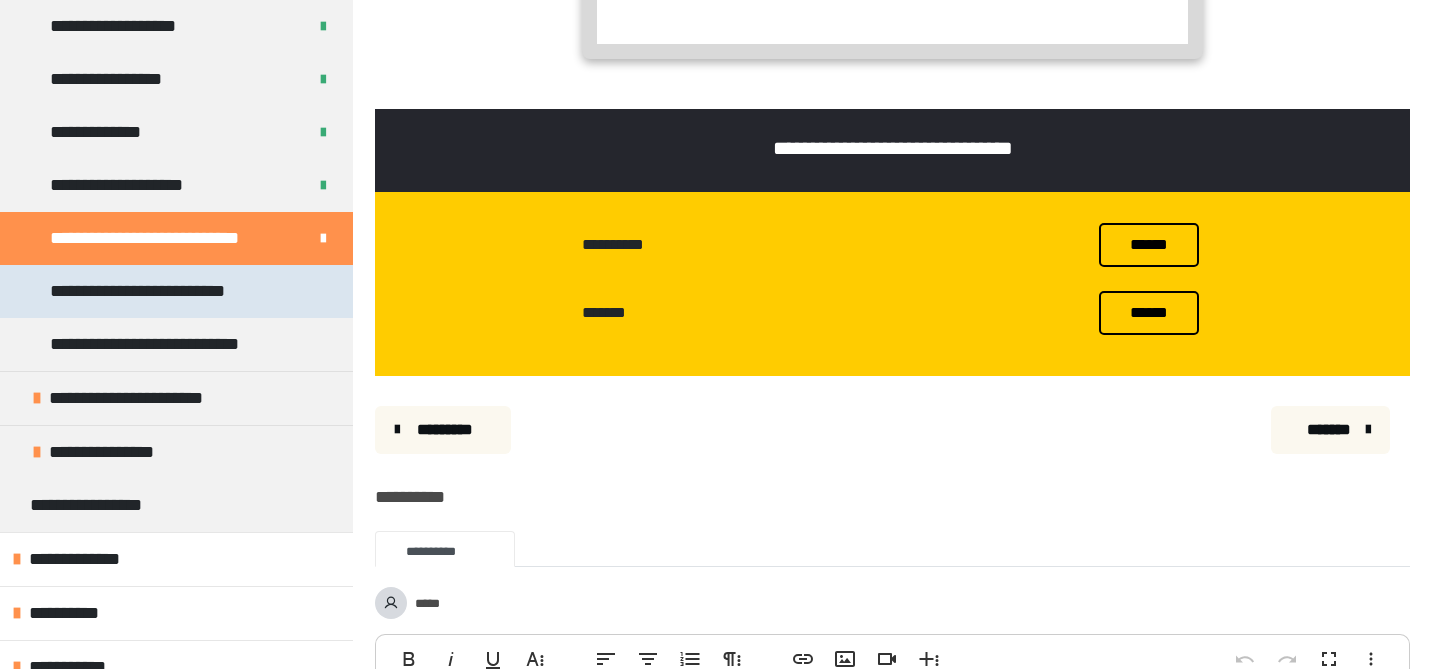 click on "**********" at bounding box center (159, 291) 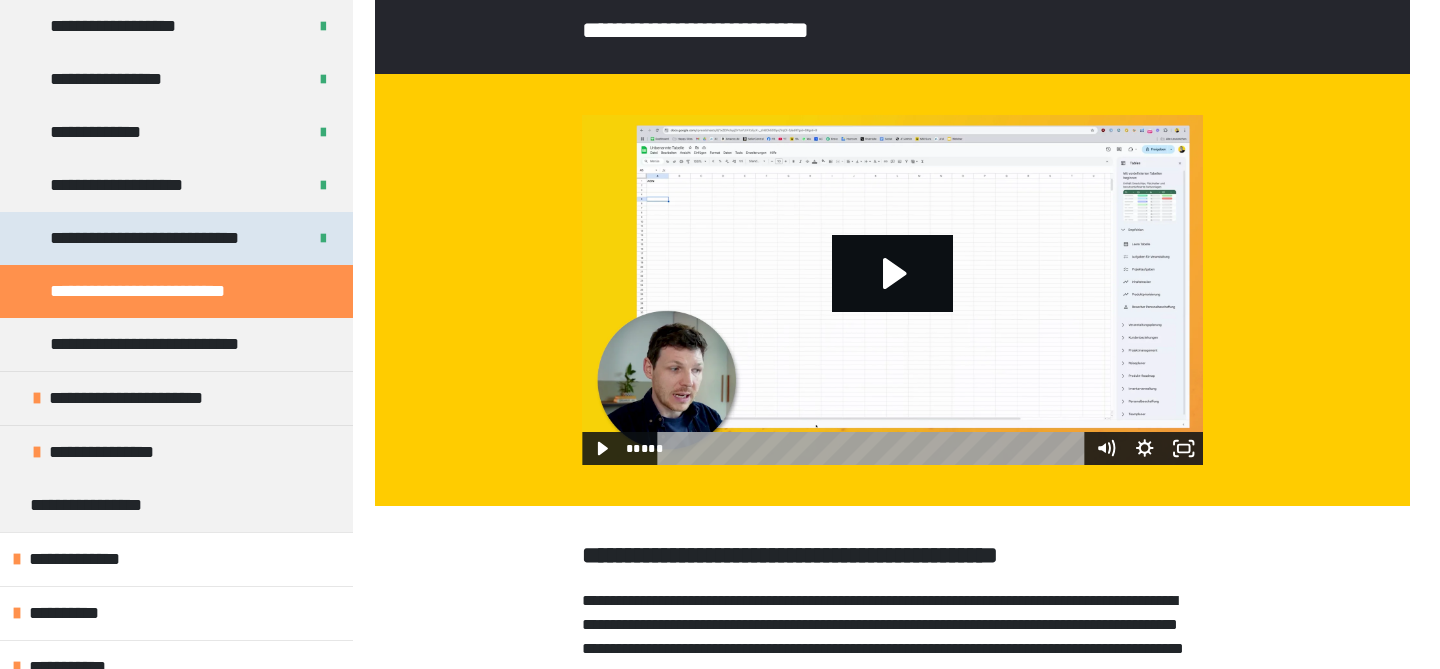 click on "**********" at bounding box center [167, 238] 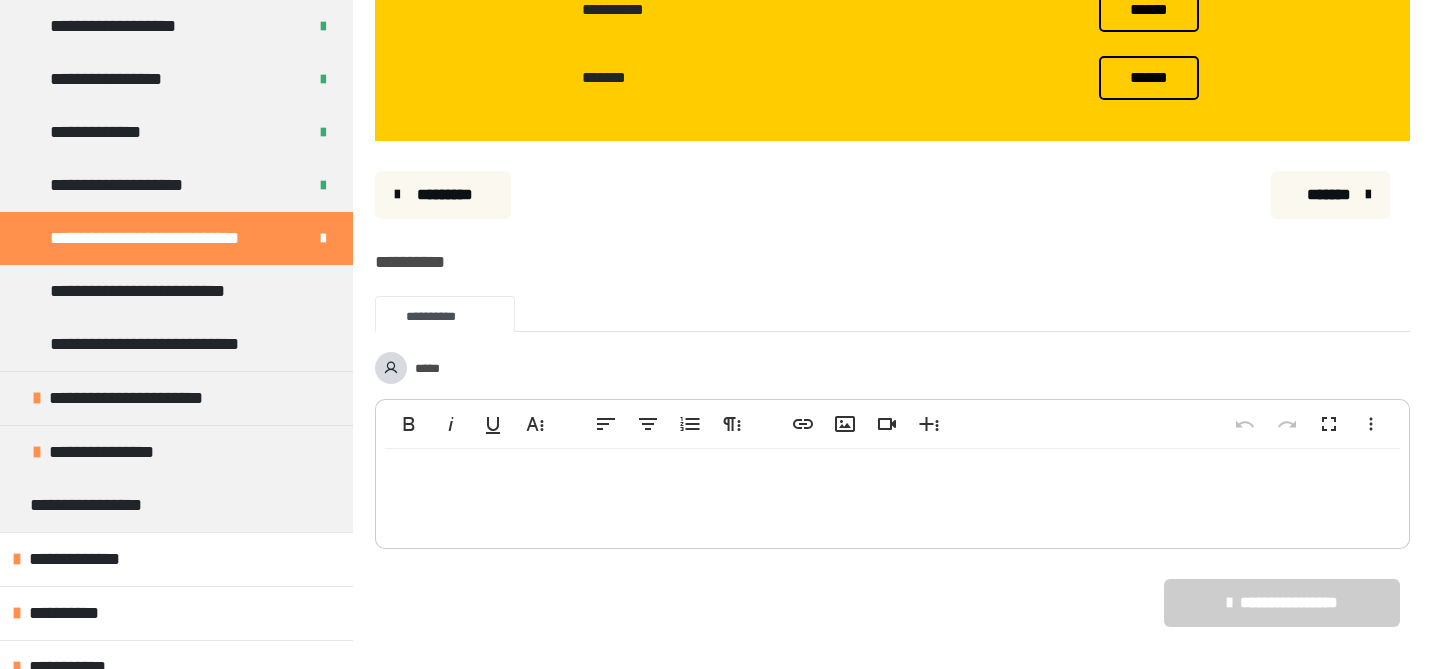 scroll, scrollTop: 1992, scrollLeft: 0, axis: vertical 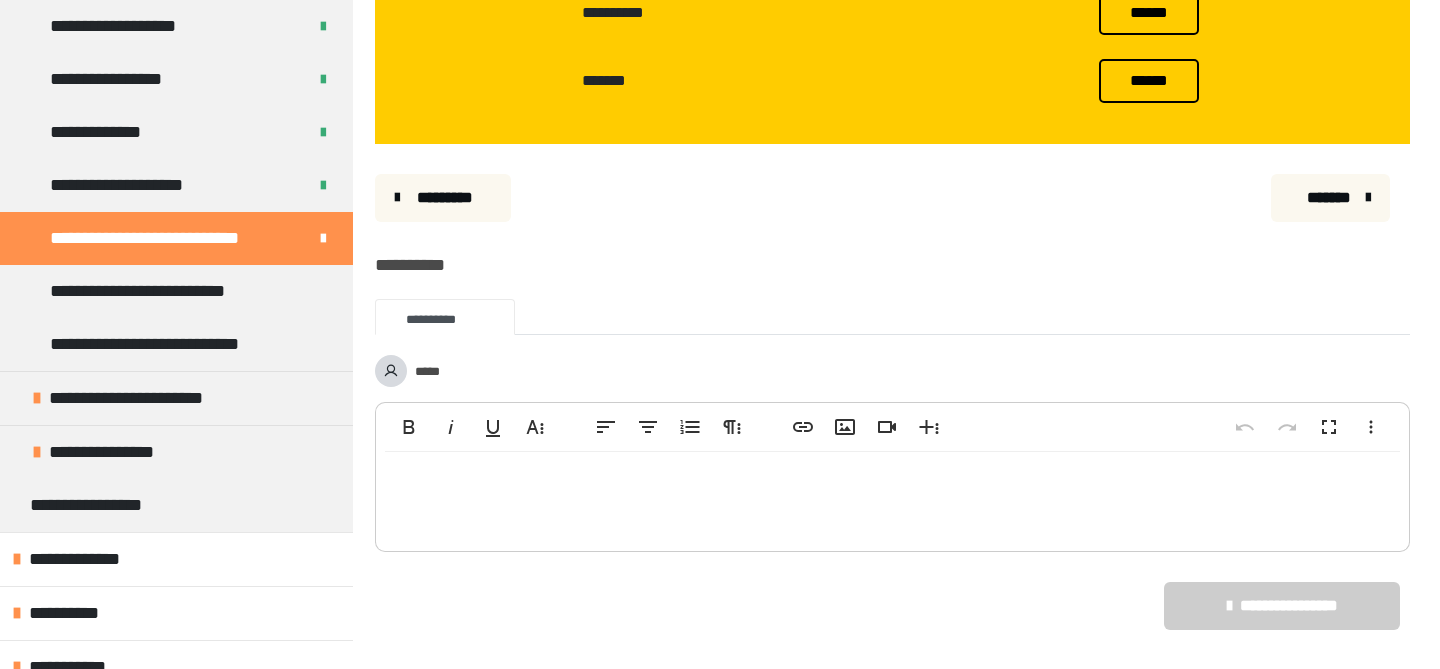 click on "*******" at bounding box center [1328, 198] 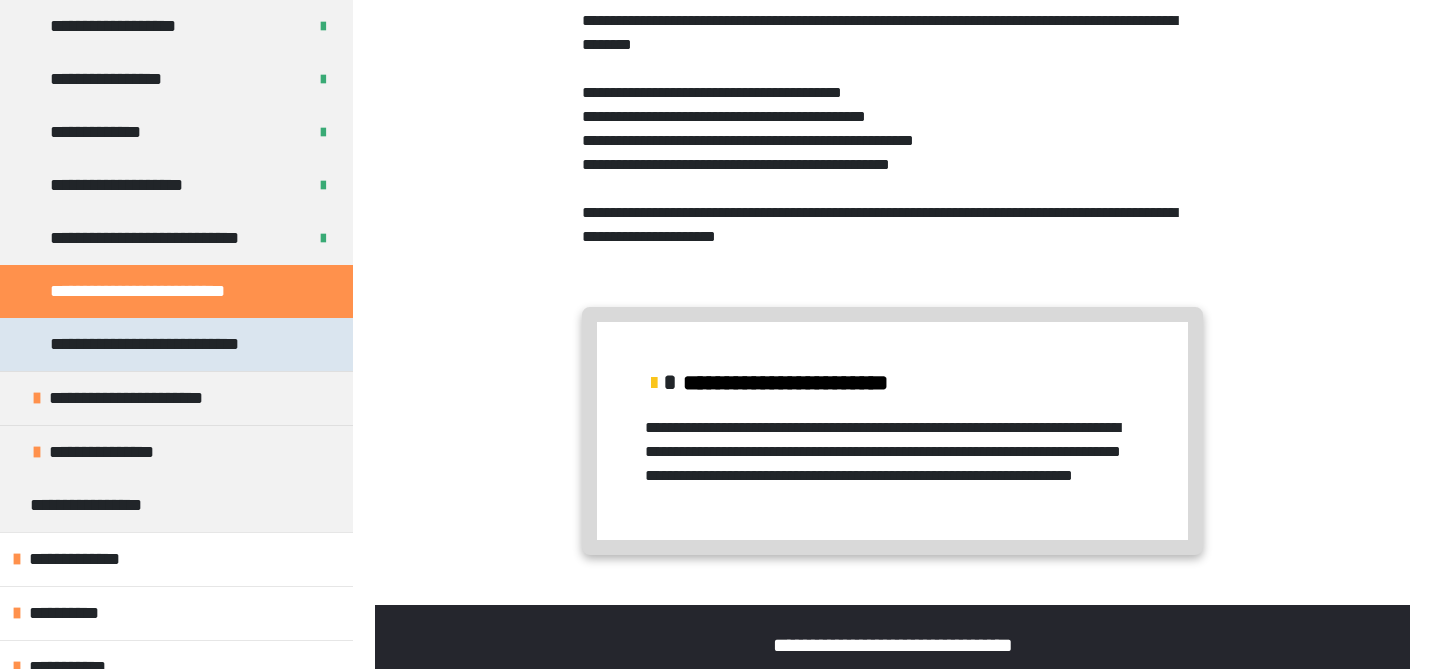 click on "**********" at bounding box center (167, 344) 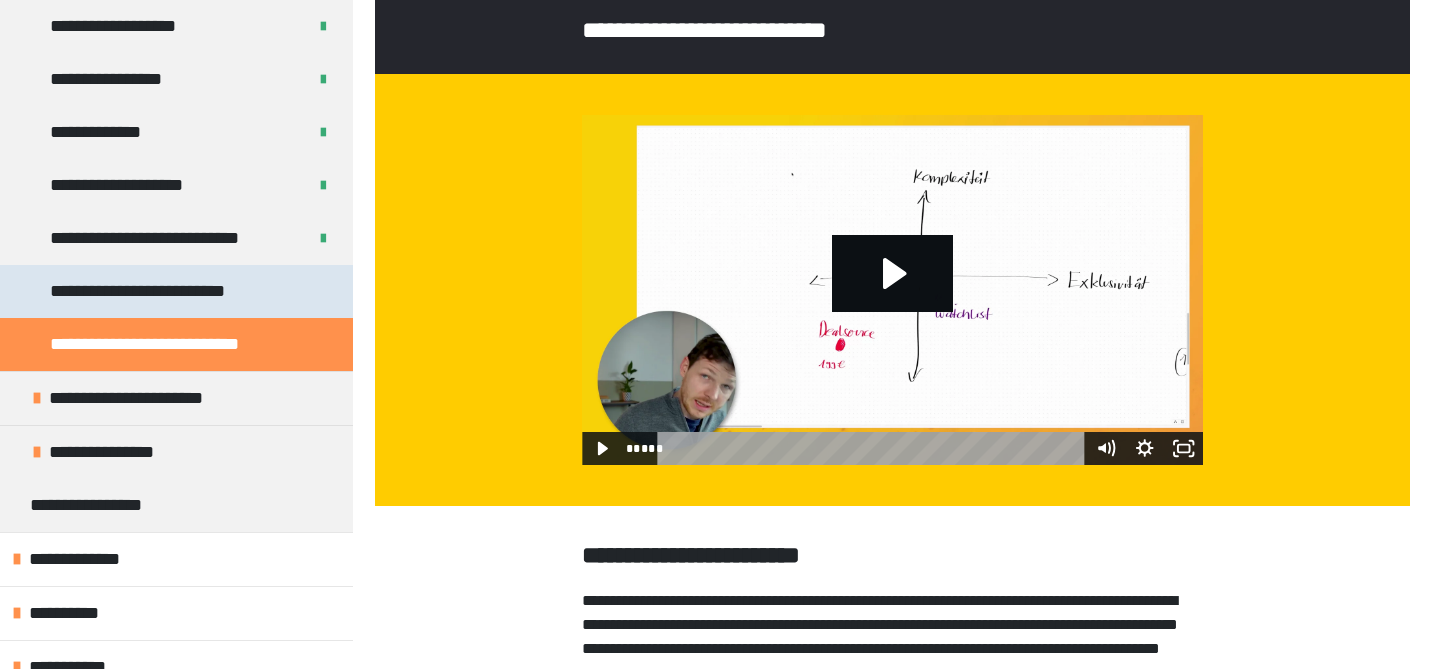 click on "**********" at bounding box center (159, 291) 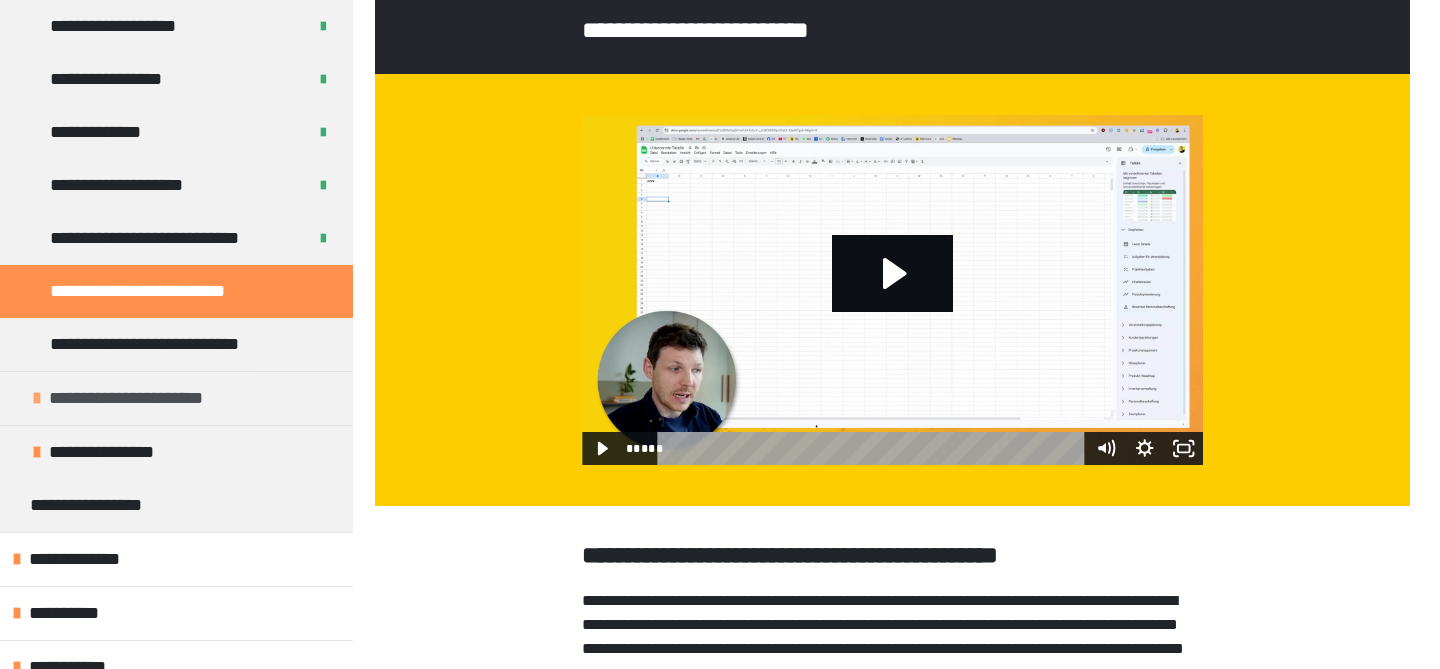 click at bounding box center (37, 398) 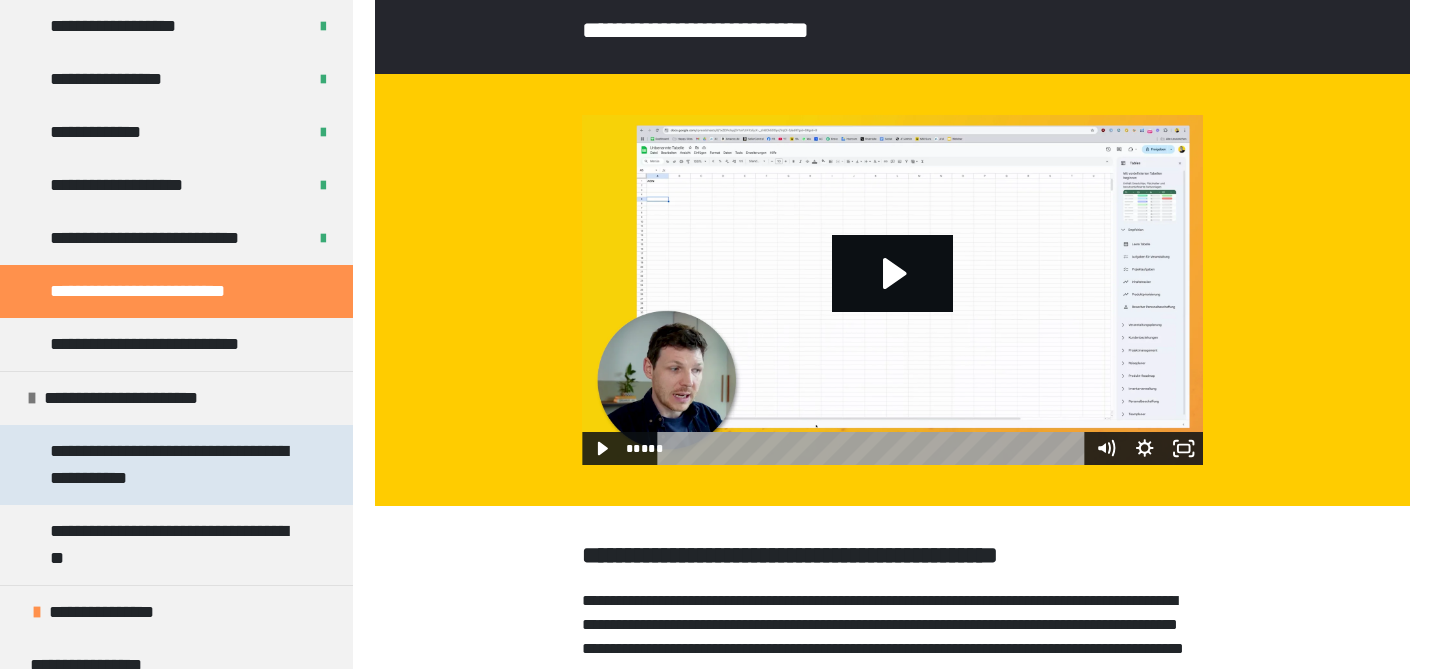 click on "**********" at bounding box center (178, 465) 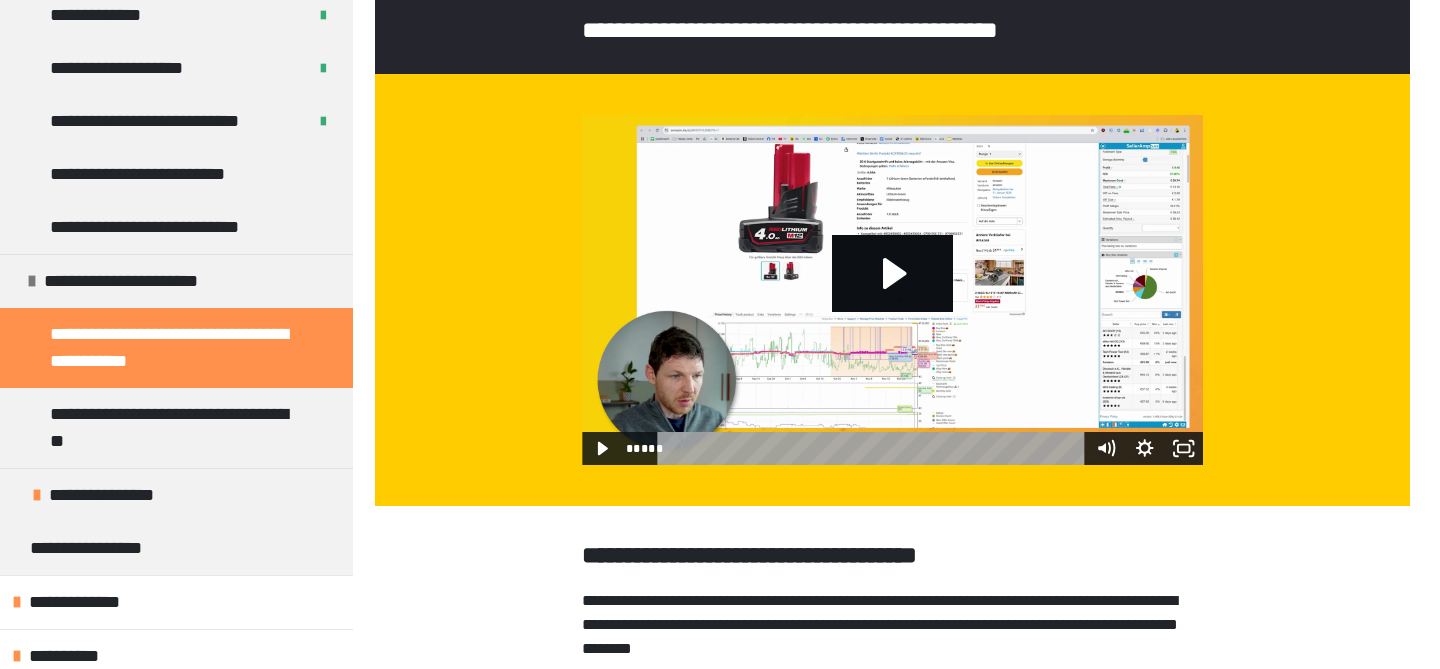 scroll, scrollTop: 1561, scrollLeft: 0, axis: vertical 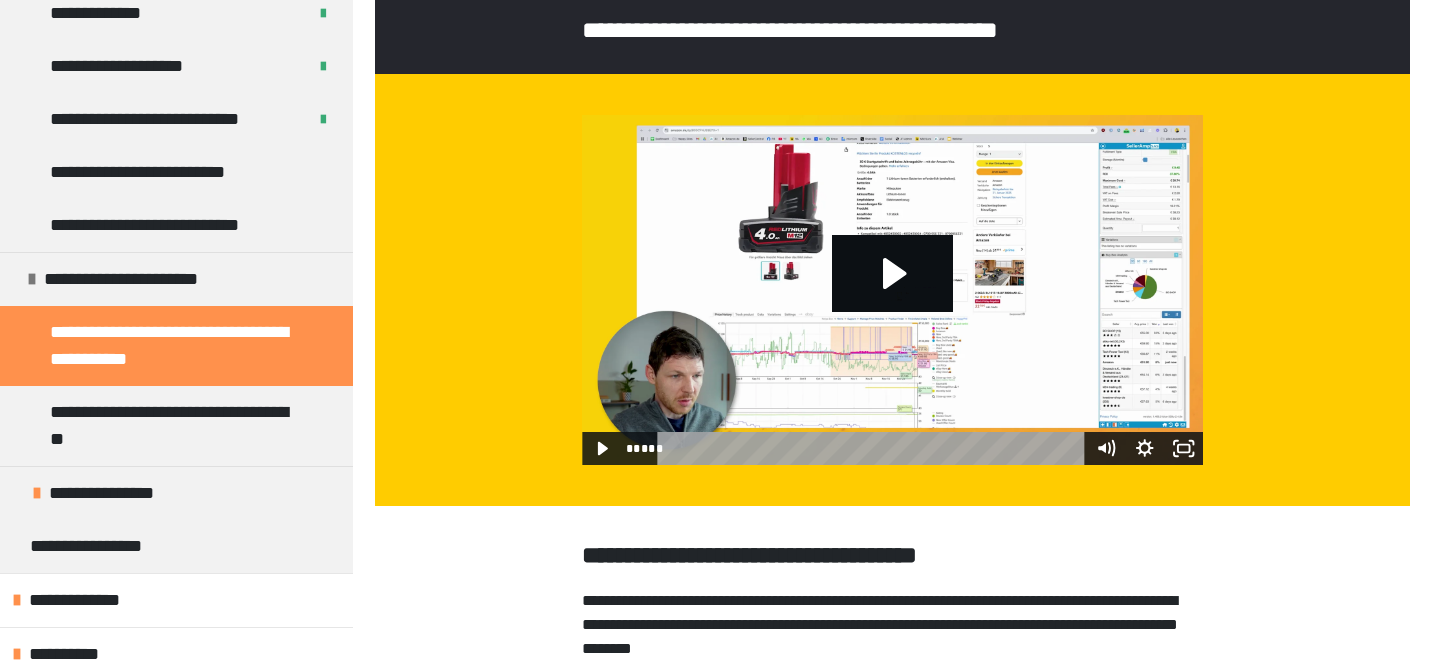 click on "**********" at bounding box center [178, 426] 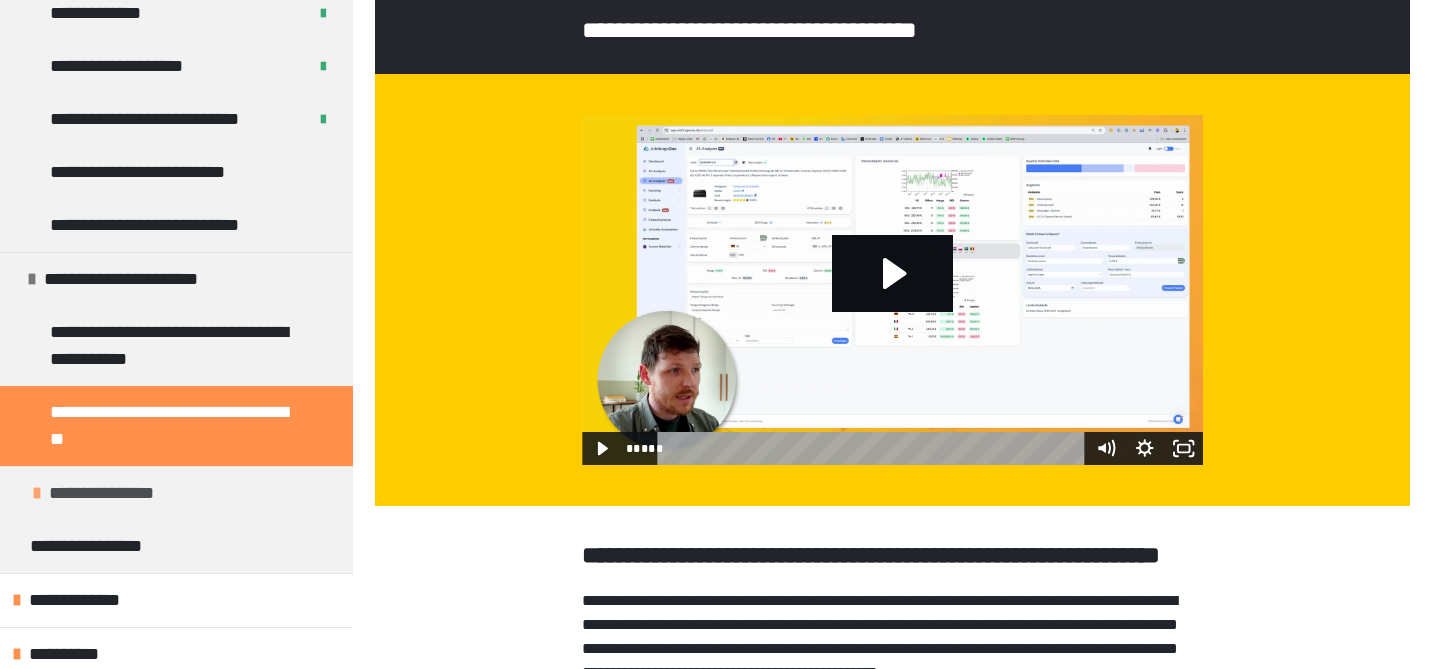 click at bounding box center [37, 493] 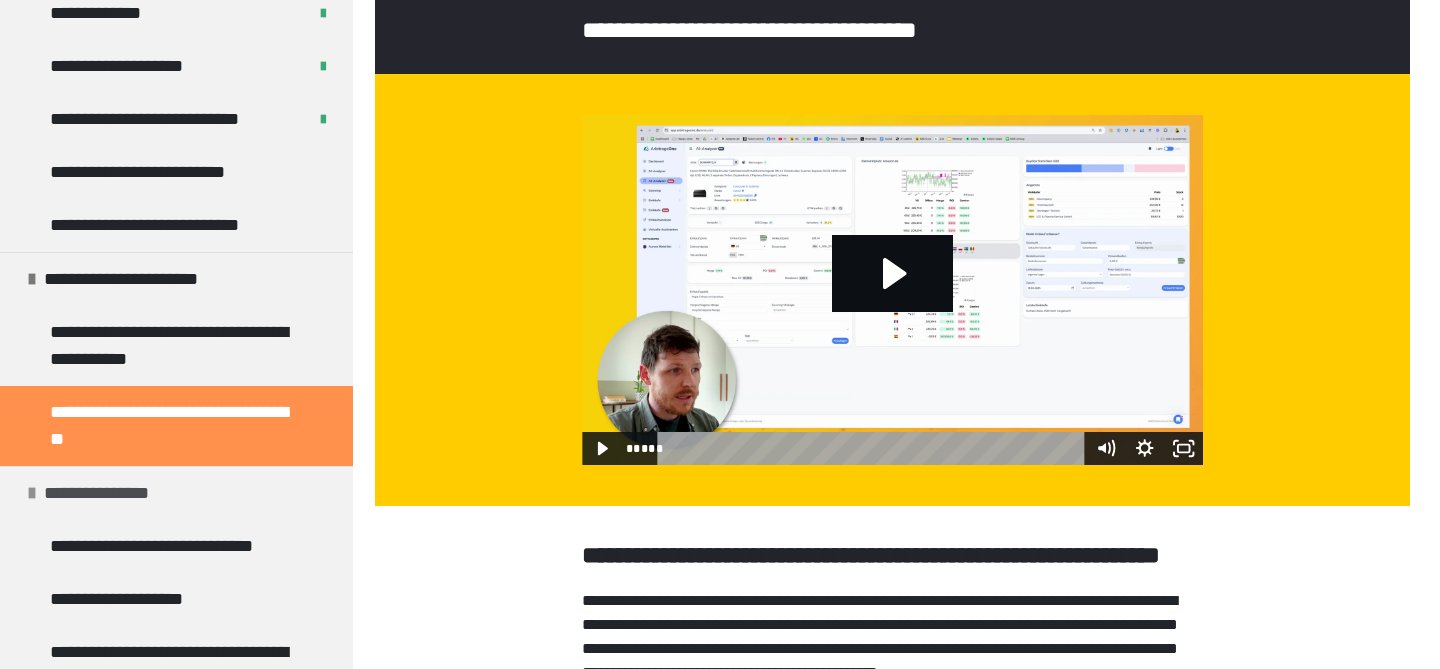 click at bounding box center [32, 493] 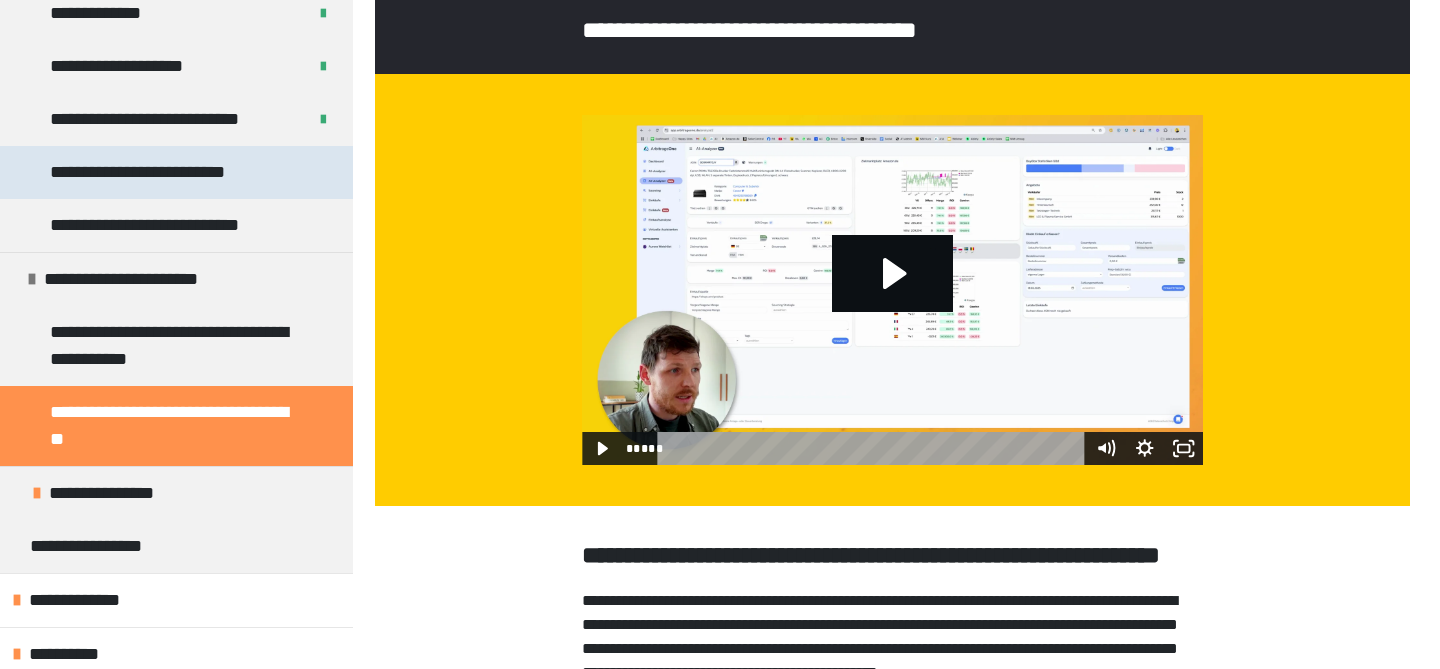 click on "**********" at bounding box center [159, 172] 